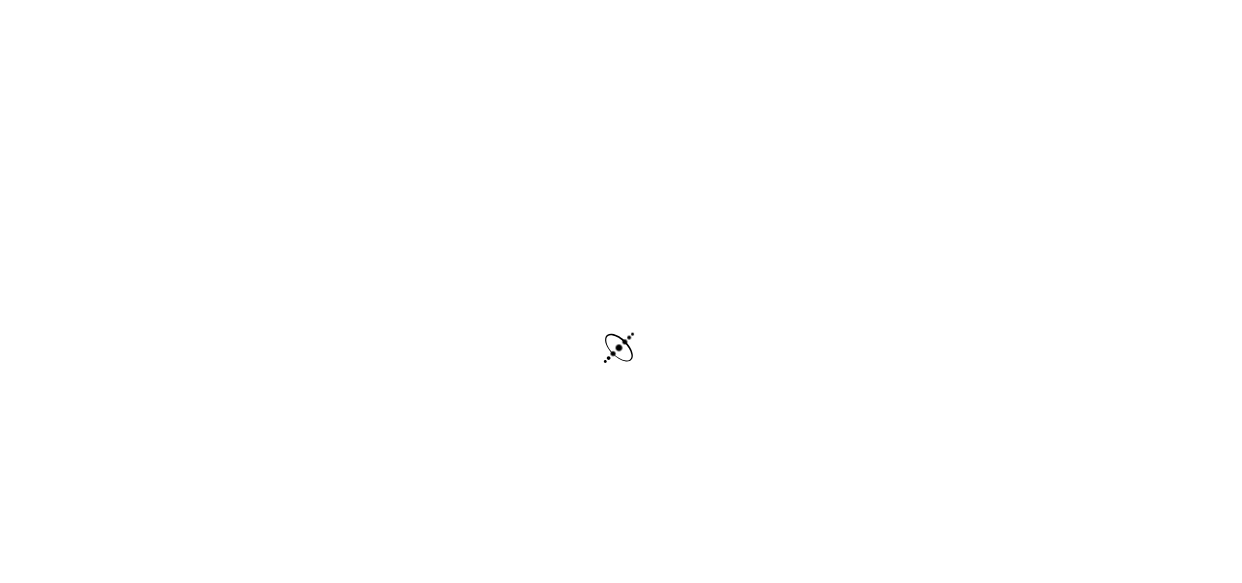 scroll, scrollTop: 0, scrollLeft: 0, axis: both 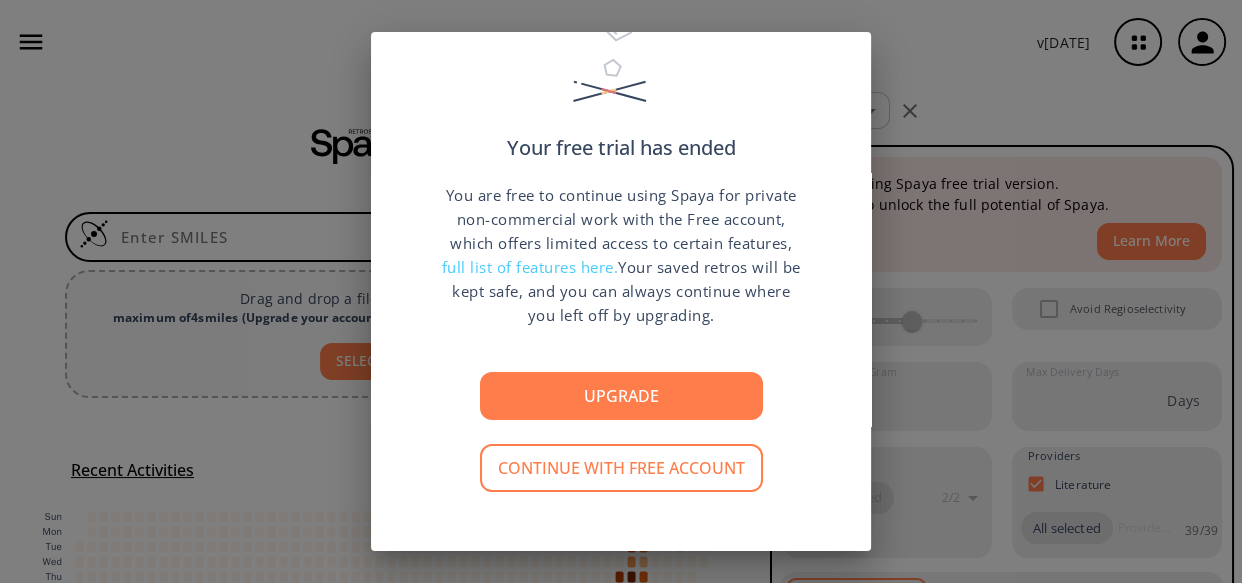 click on "Continue with free account" at bounding box center [621, 468] 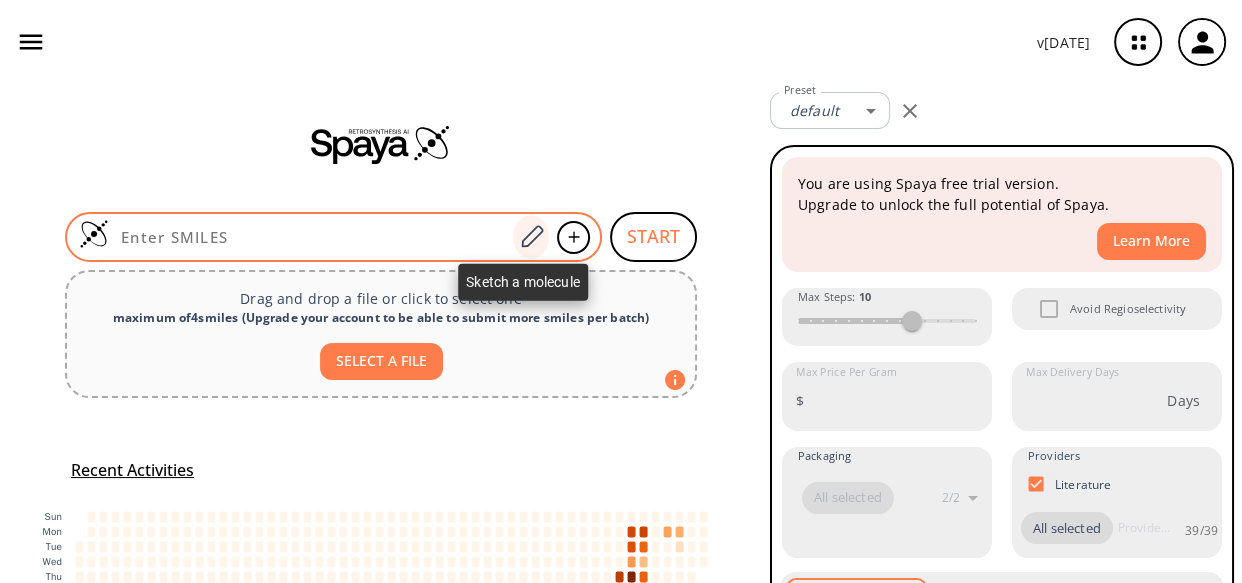 click 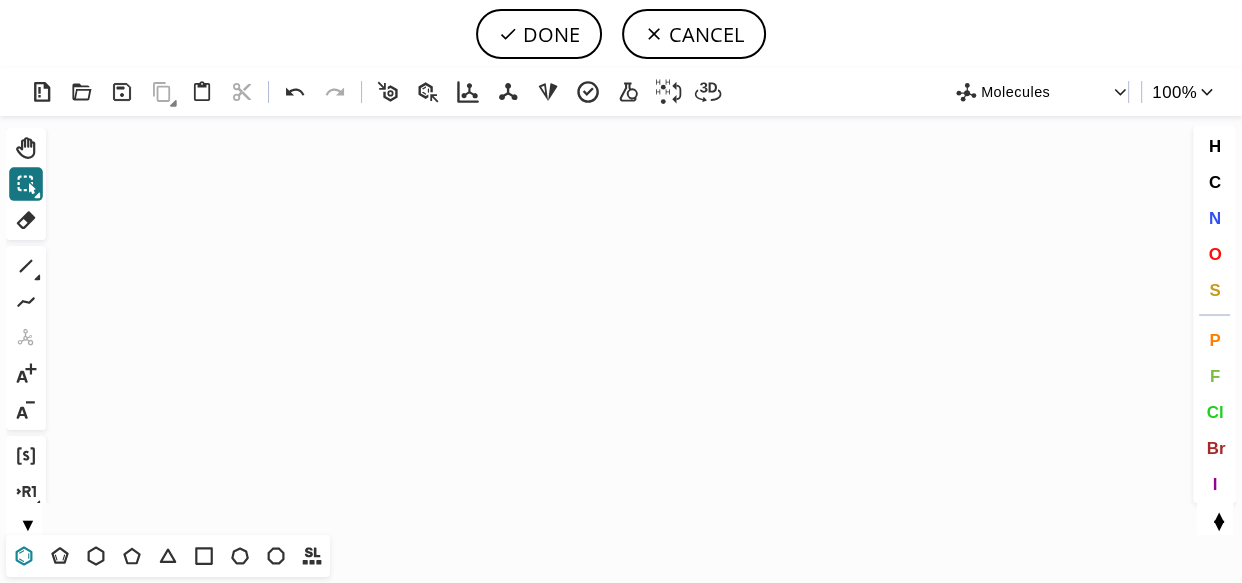 click 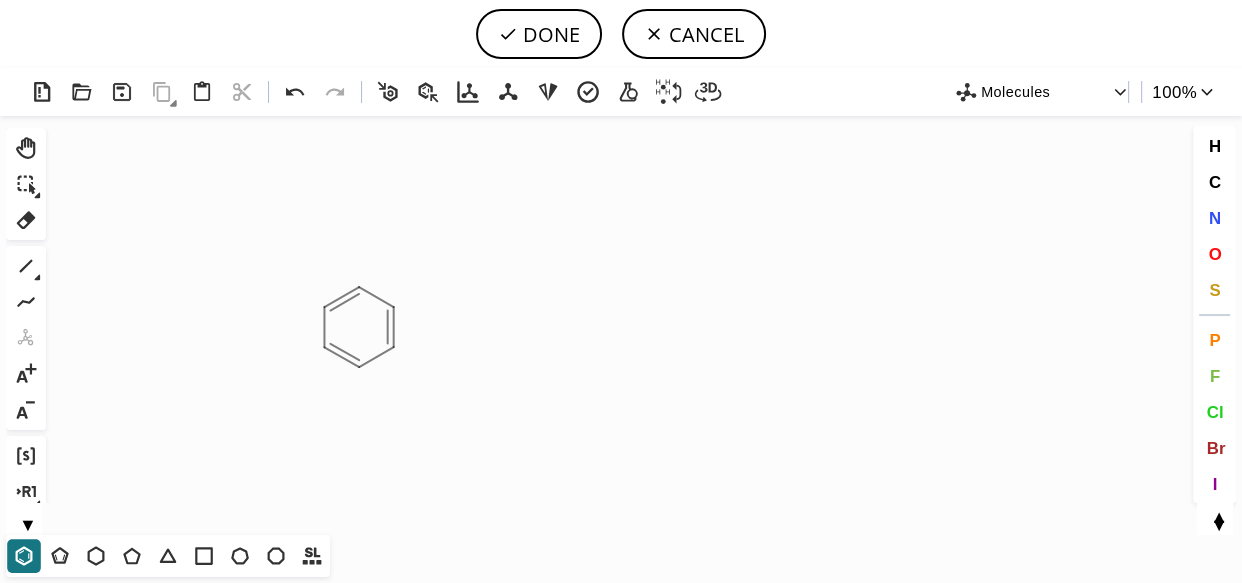 click on "Created with [PERSON_NAME] 2.3.0" 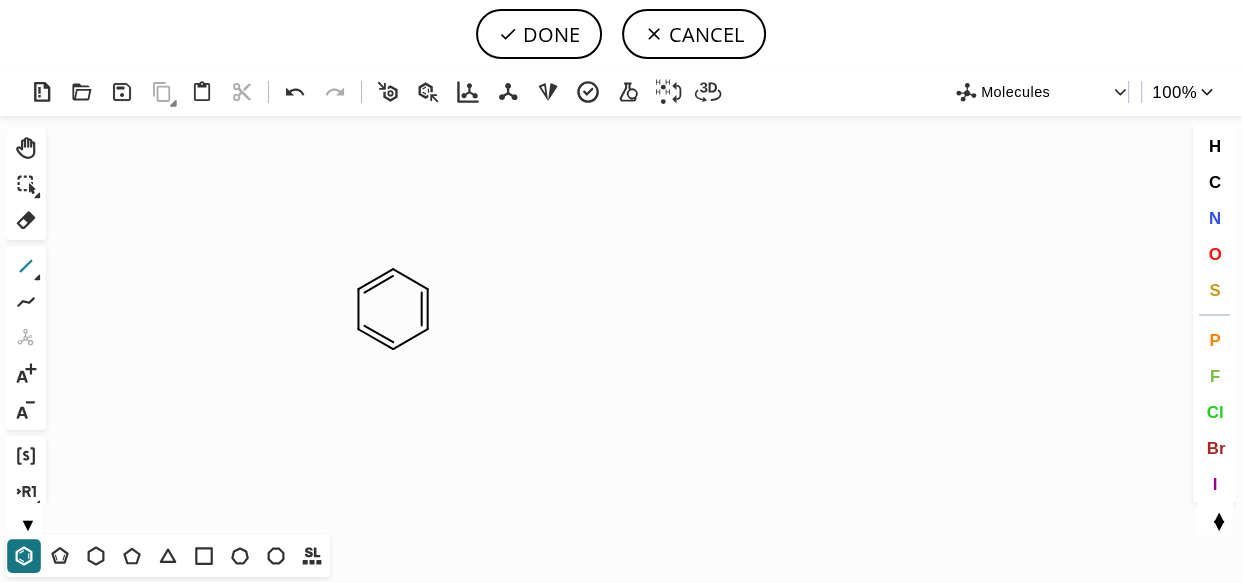 click 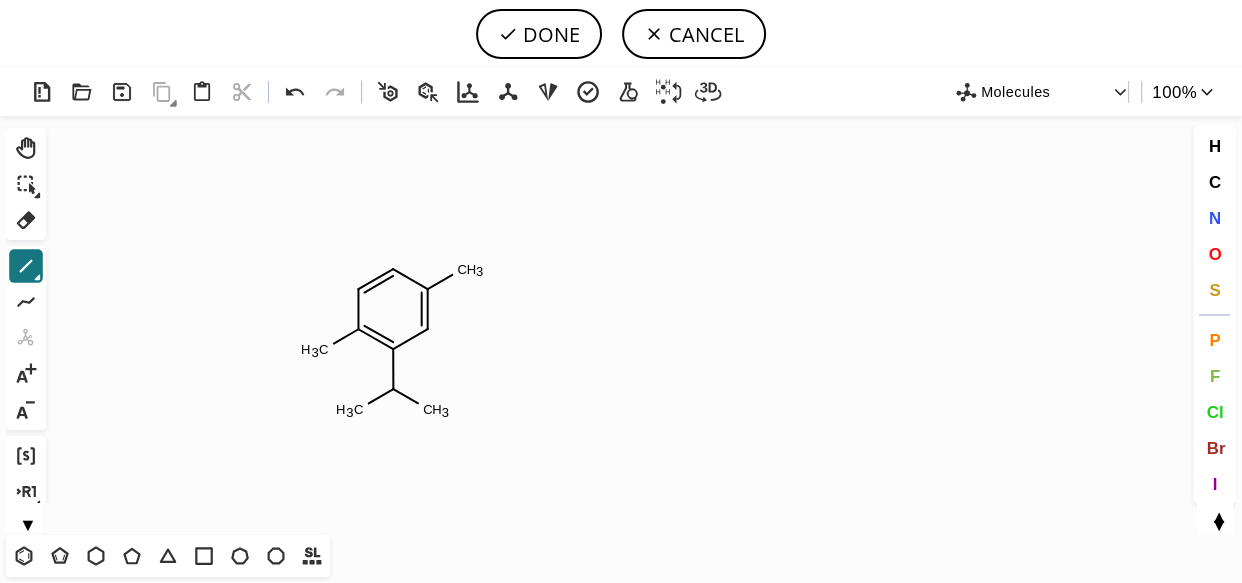 drag, startPoint x: 388, startPoint y: 386, endPoint x: 432, endPoint y: 408, distance: 49.193497 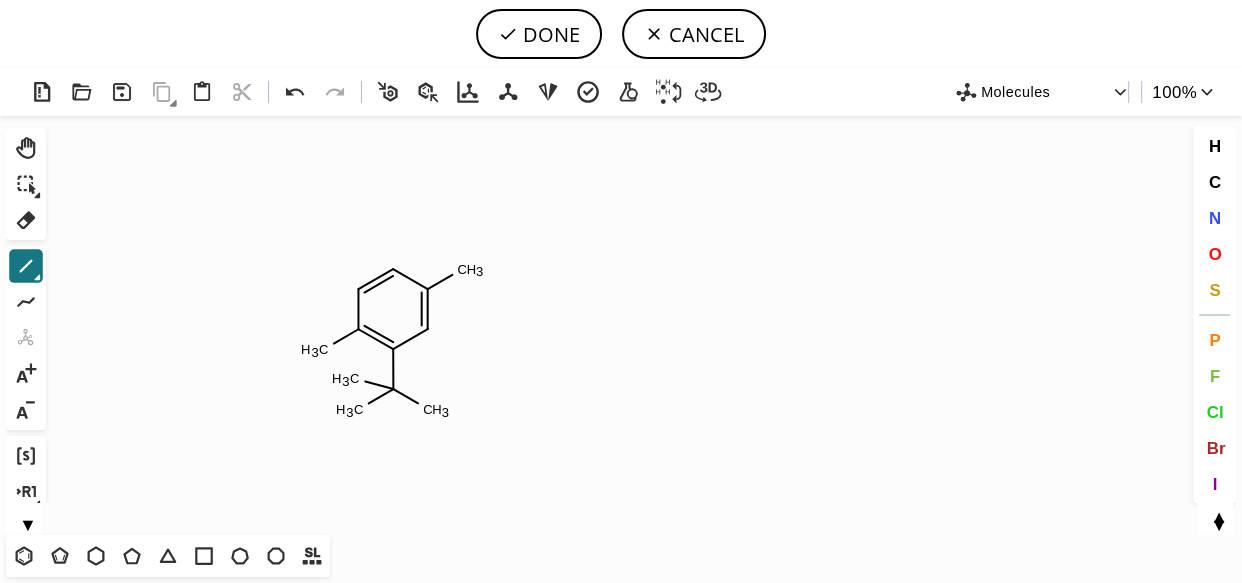 drag, startPoint x: 396, startPoint y: 386, endPoint x: 342, endPoint y: 381, distance: 54.230988 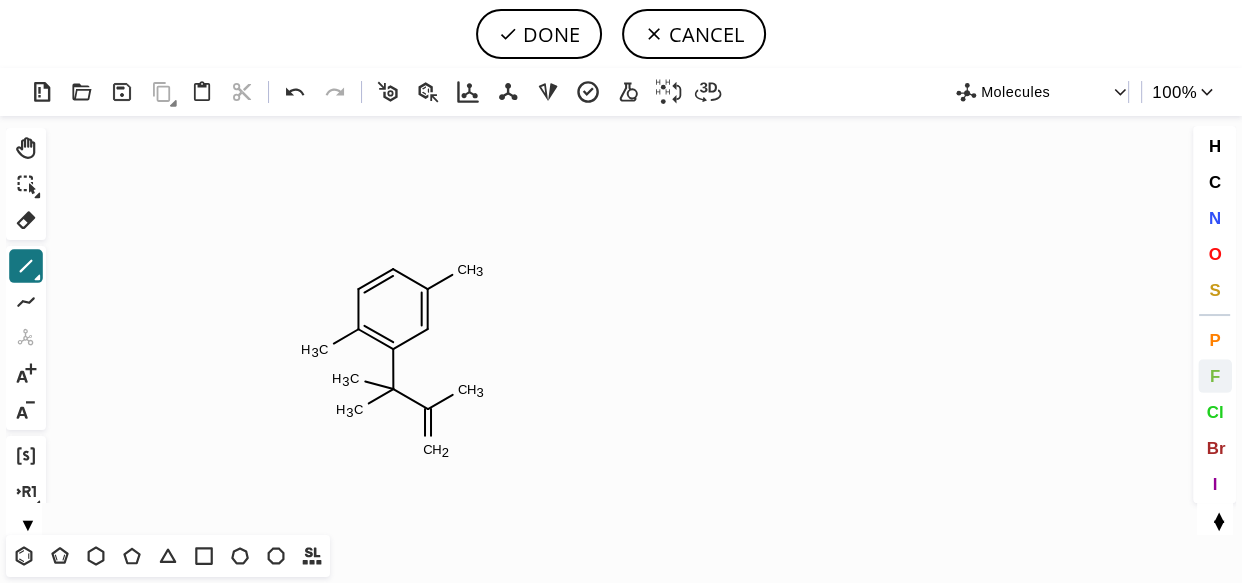 click on "F" at bounding box center [1215, 376] 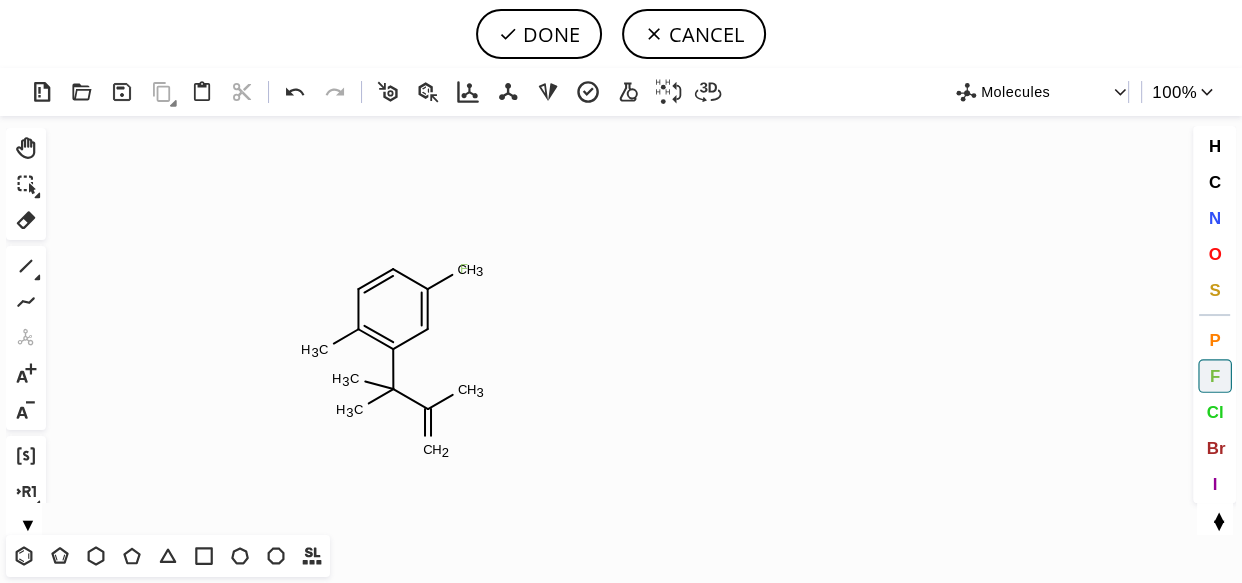 click on "F" 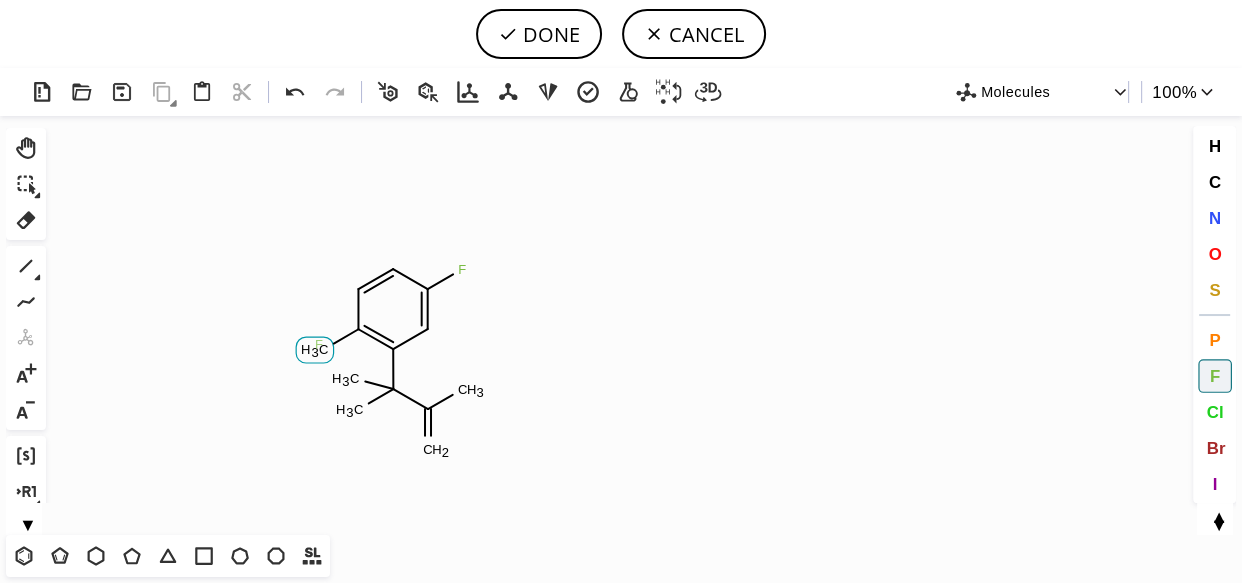 click on "F" 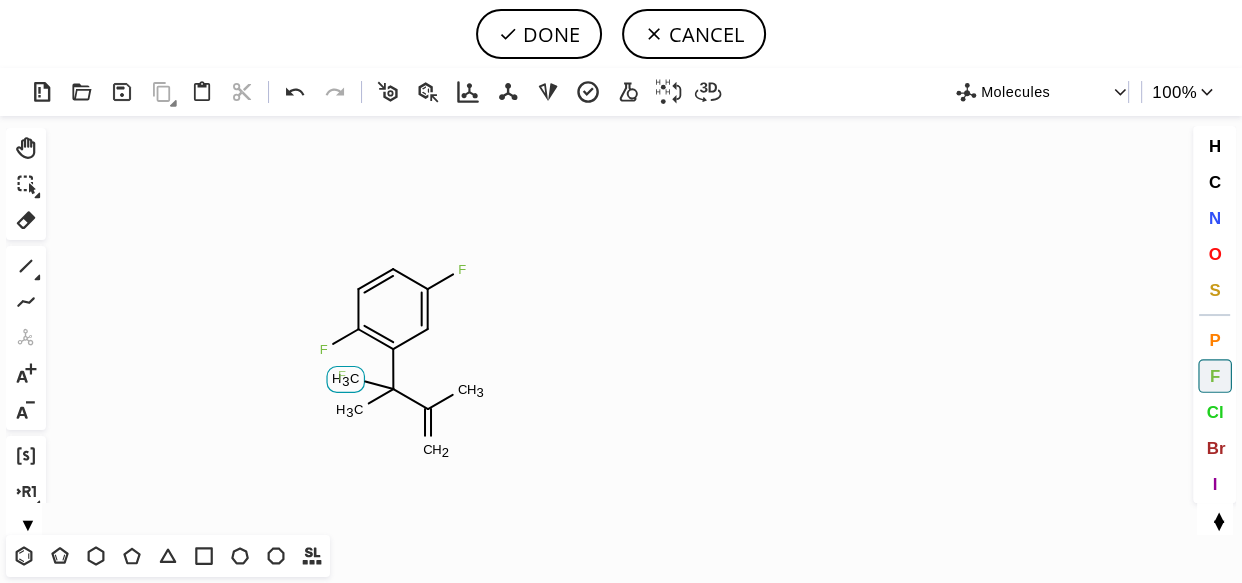 click on "F" 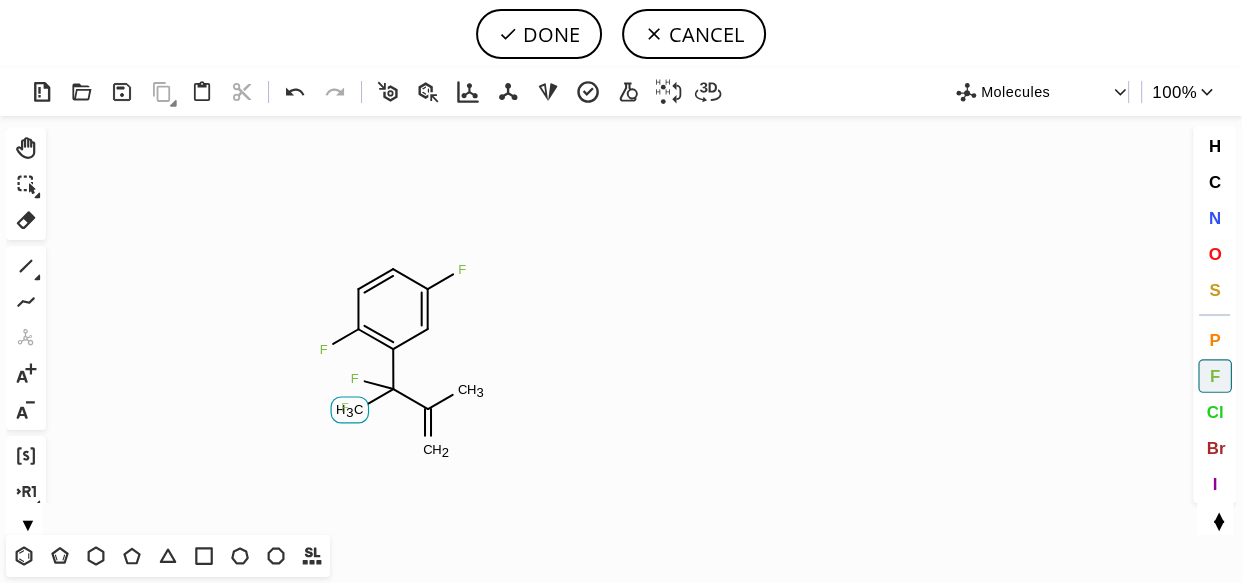 click on "F" 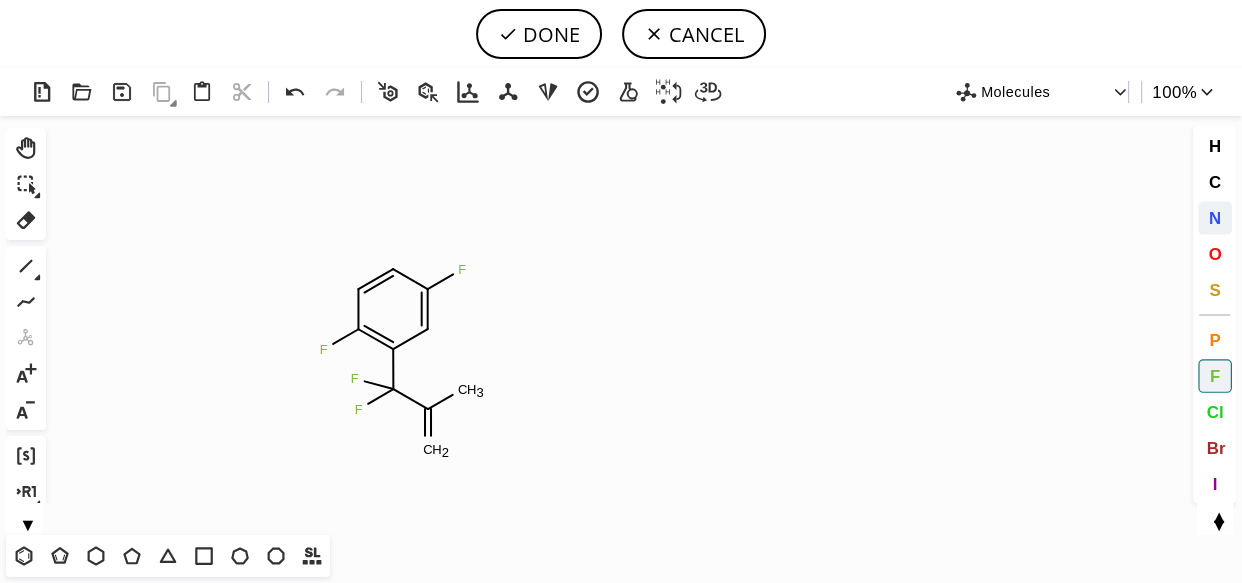 click on "N" at bounding box center [1215, 218] 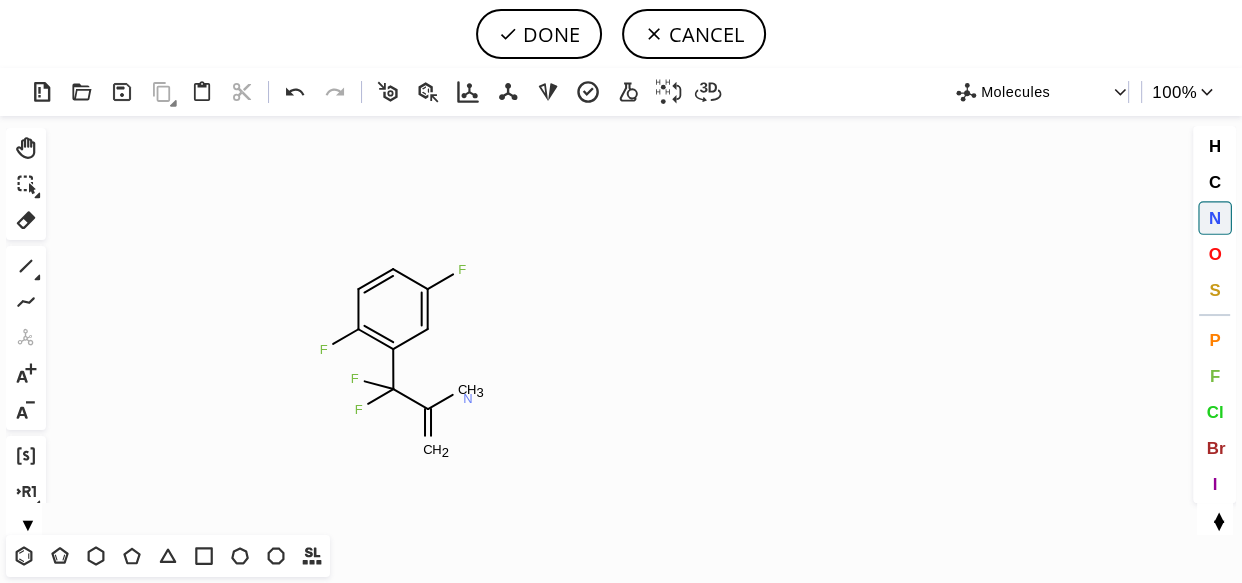 click on "N" 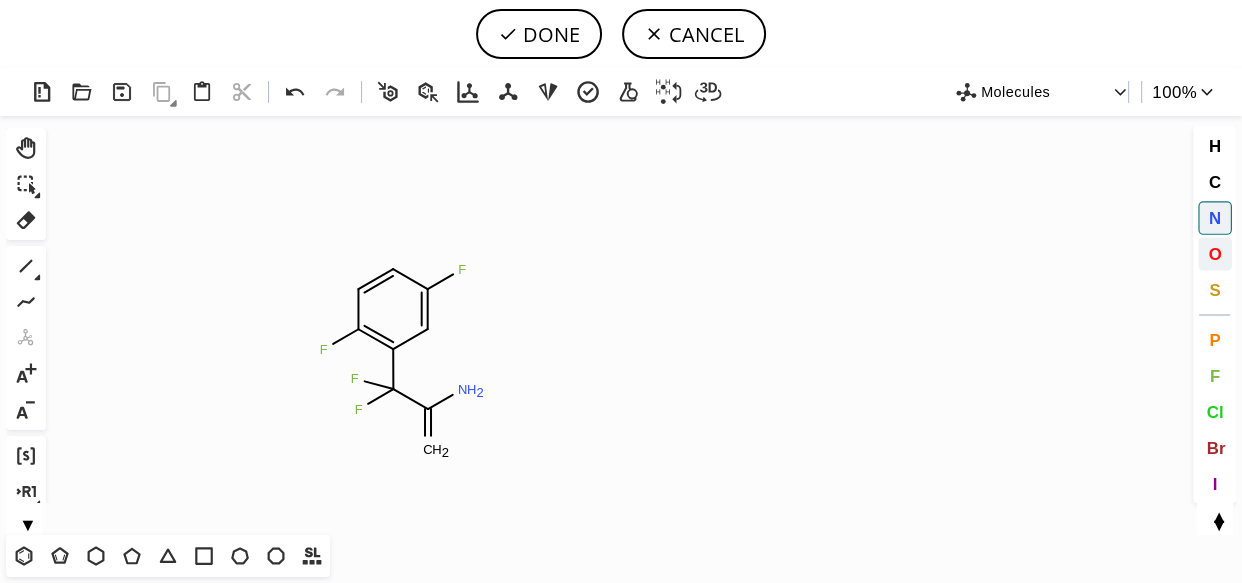 click on "O" at bounding box center [1215, 254] 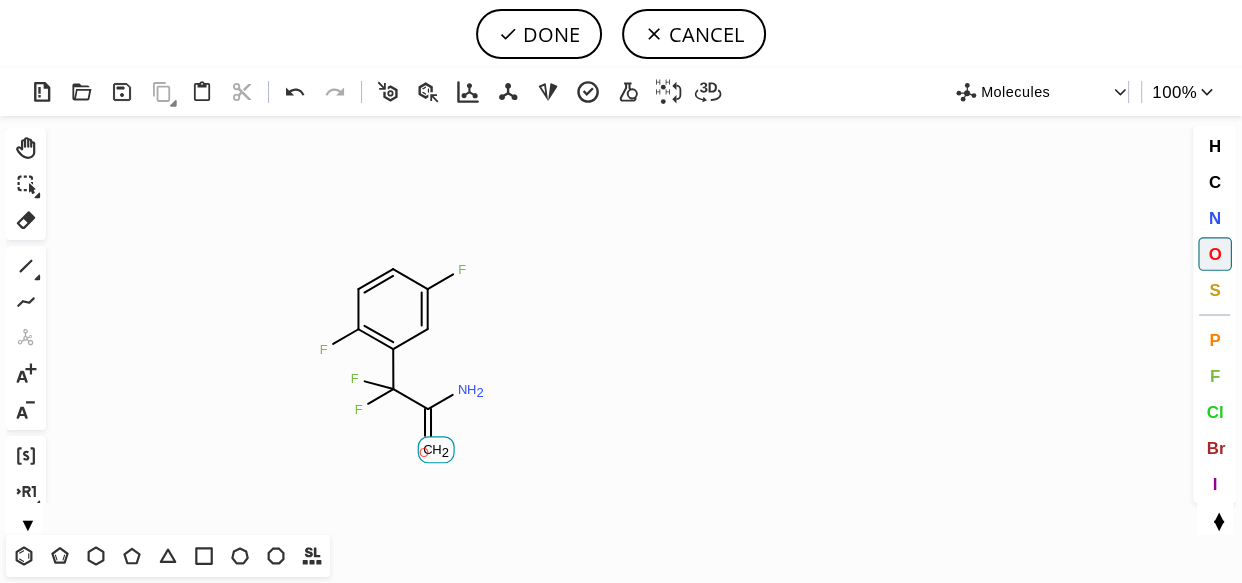 click on "O" 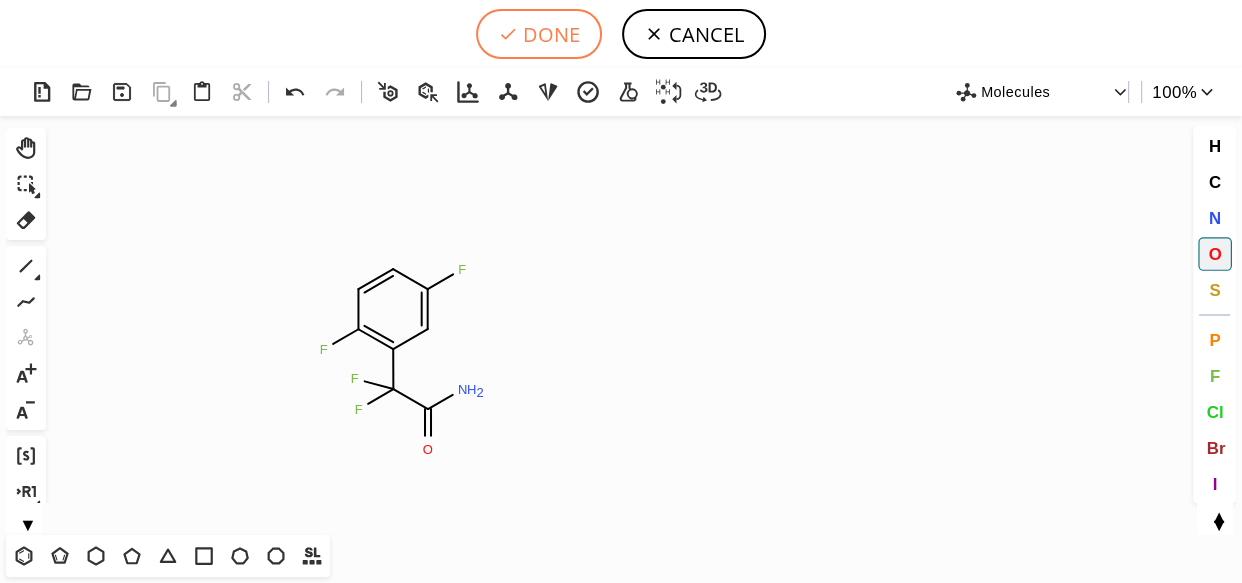 click on "DONE" at bounding box center [539, 34] 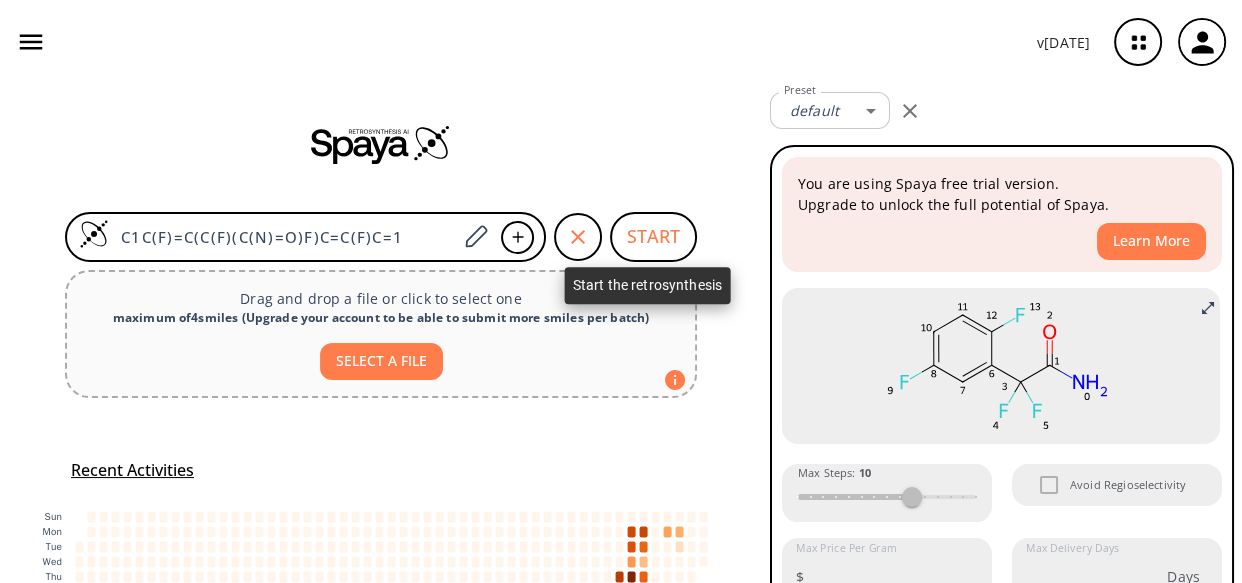 click on "START" at bounding box center (653, 237) 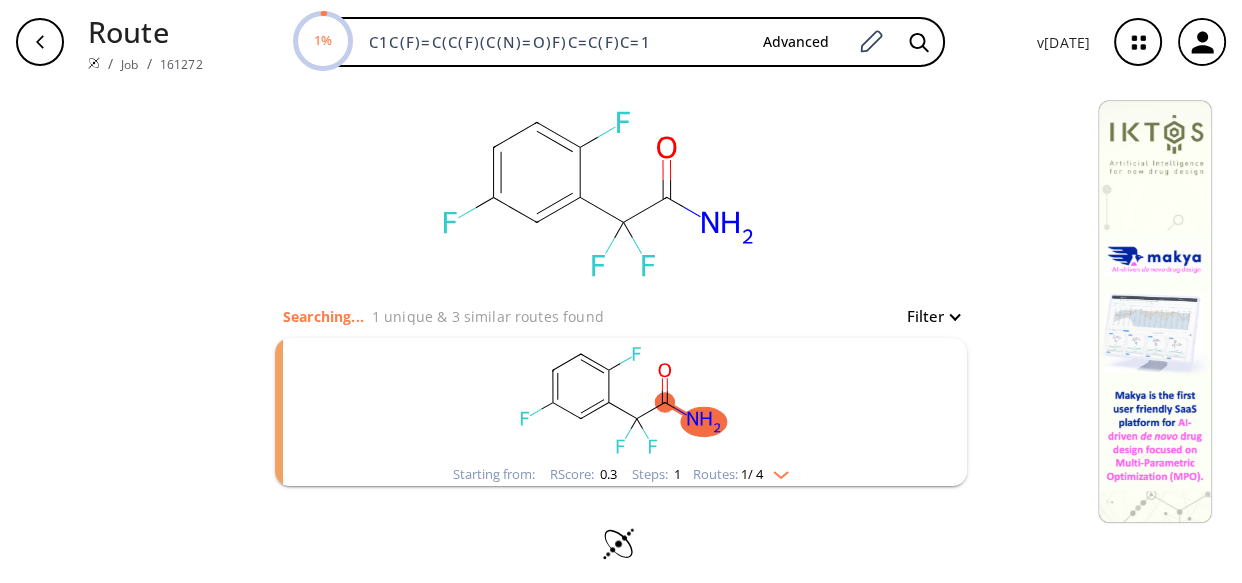 click 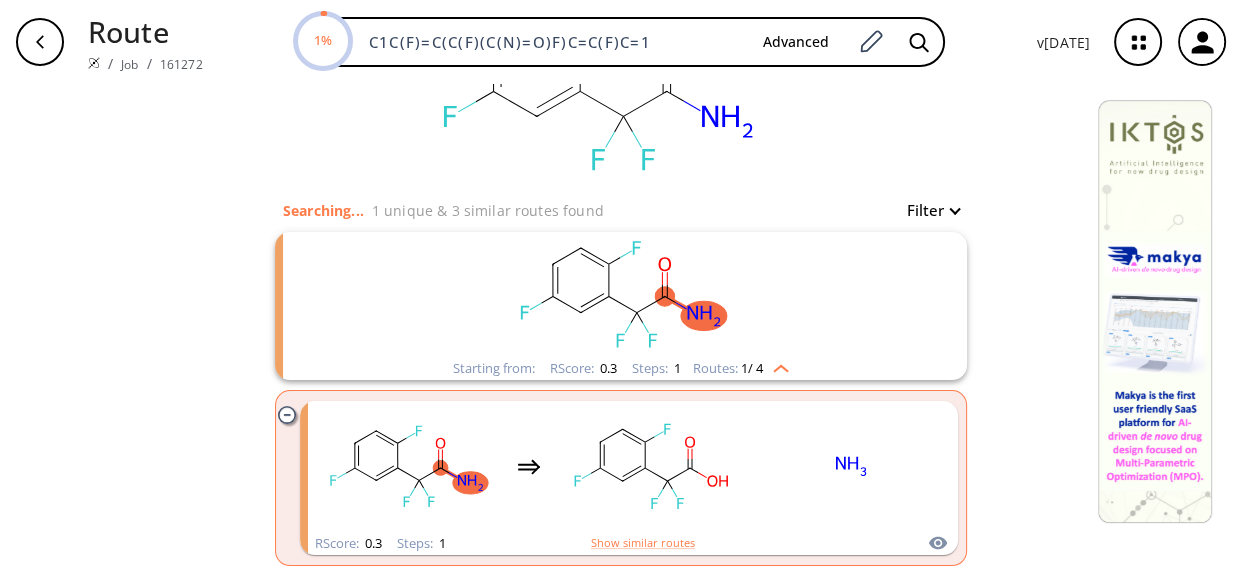 scroll, scrollTop: 181, scrollLeft: 0, axis: vertical 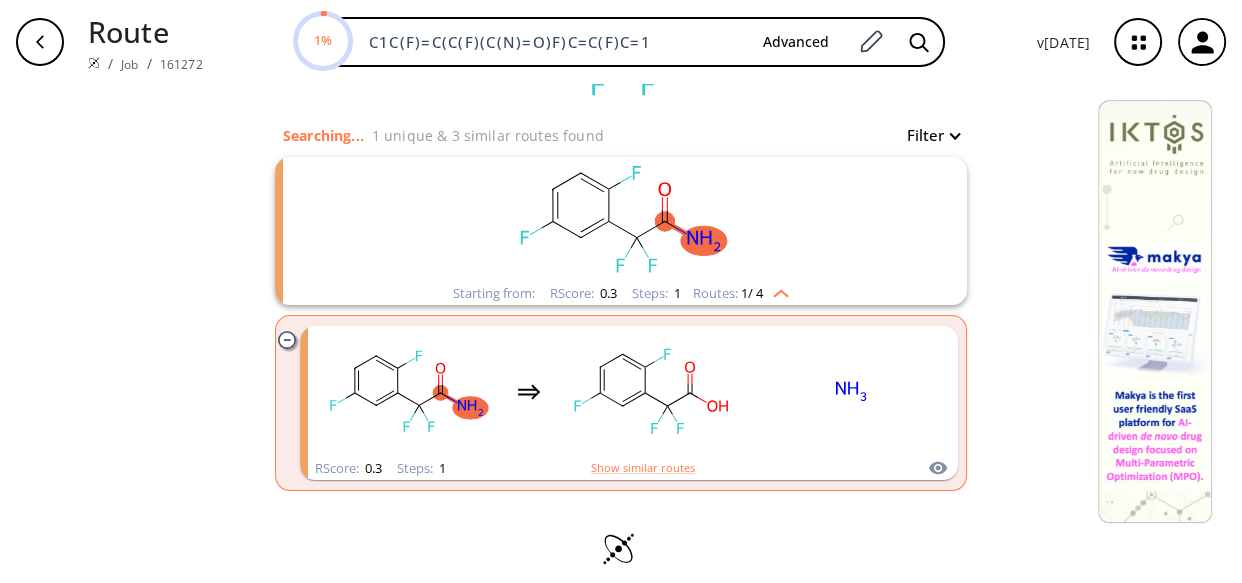 click 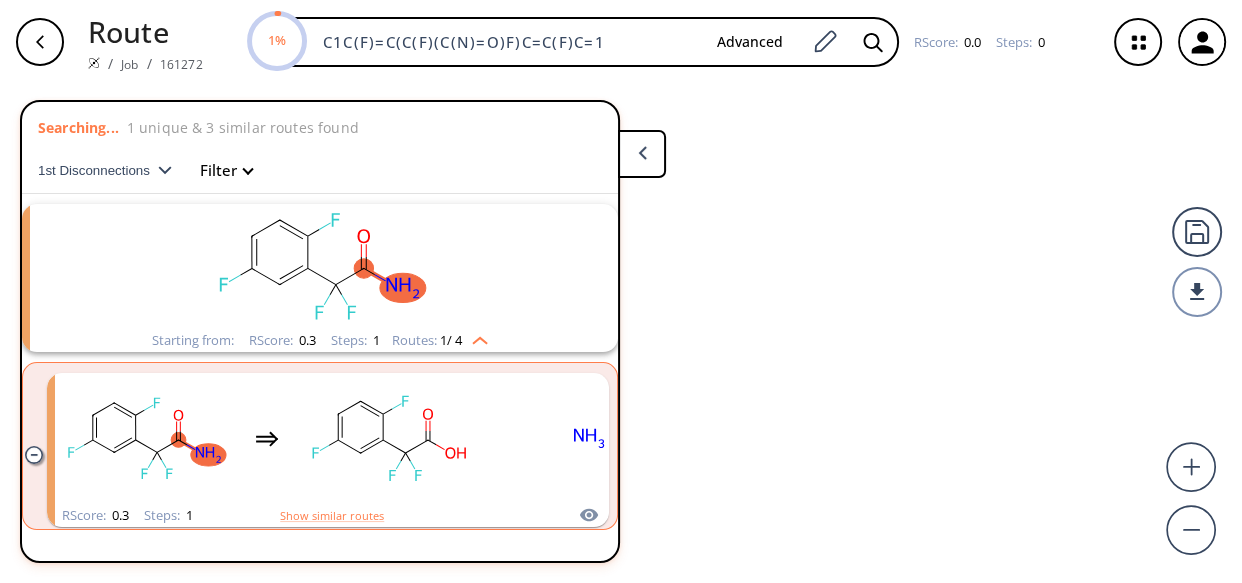scroll, scrollTop: 44, scrollLeft: 0, axis: vertical 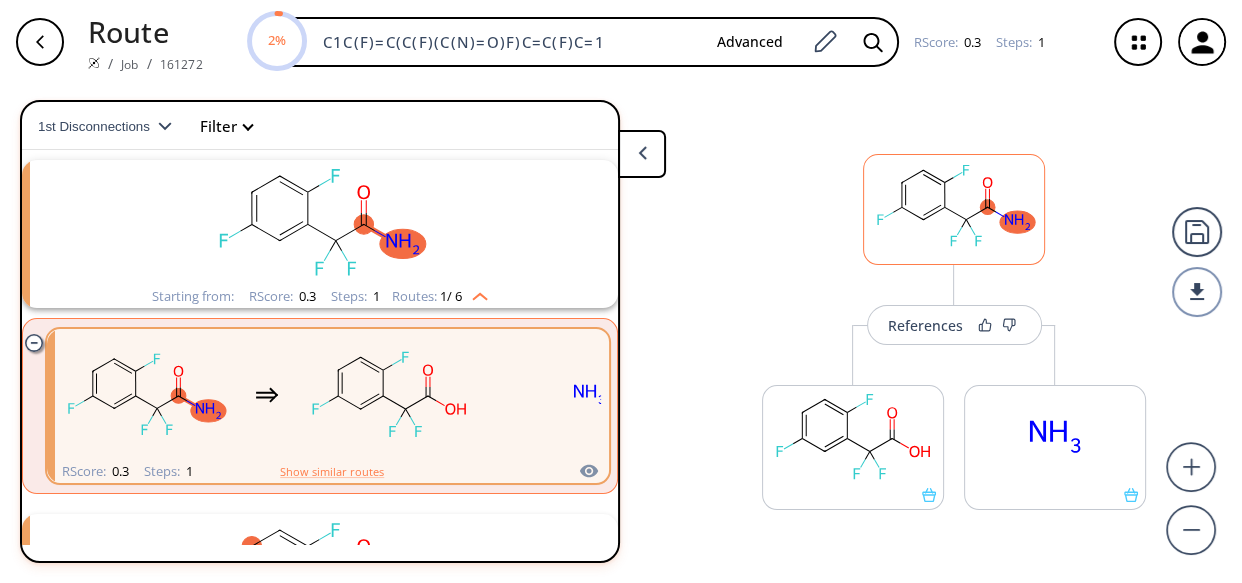click 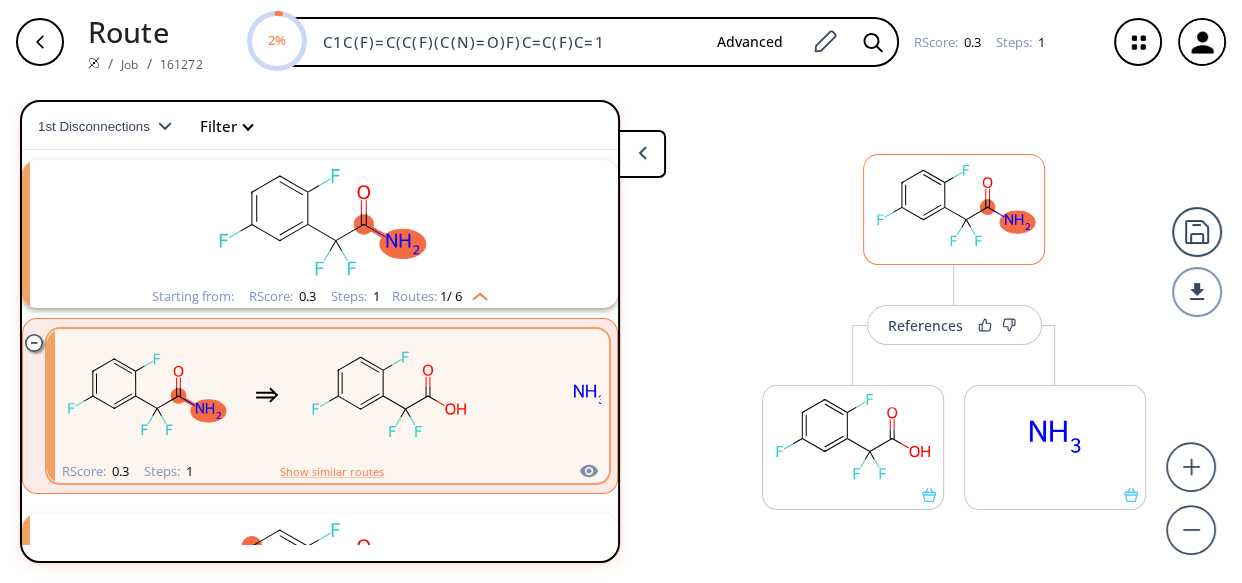 scroll, scrollTop: 0, scrollLeft: 0, axis: both 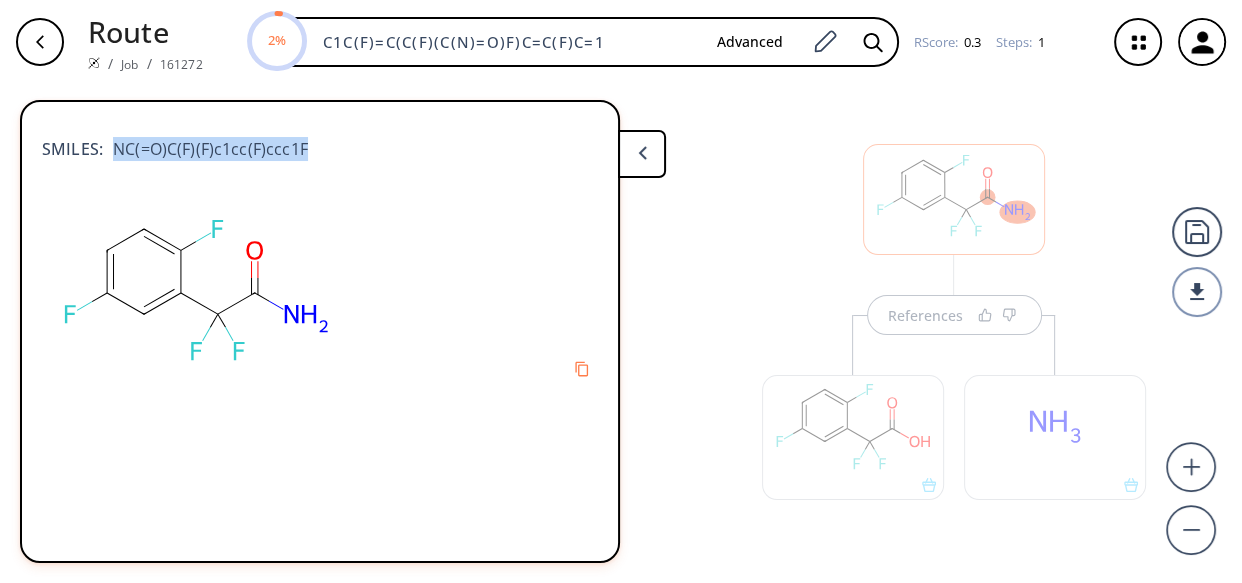 drag, startPoint x: 113, startPoint y: 150, endPoint x: 317, endPoint y: 159, distance: 204.19843 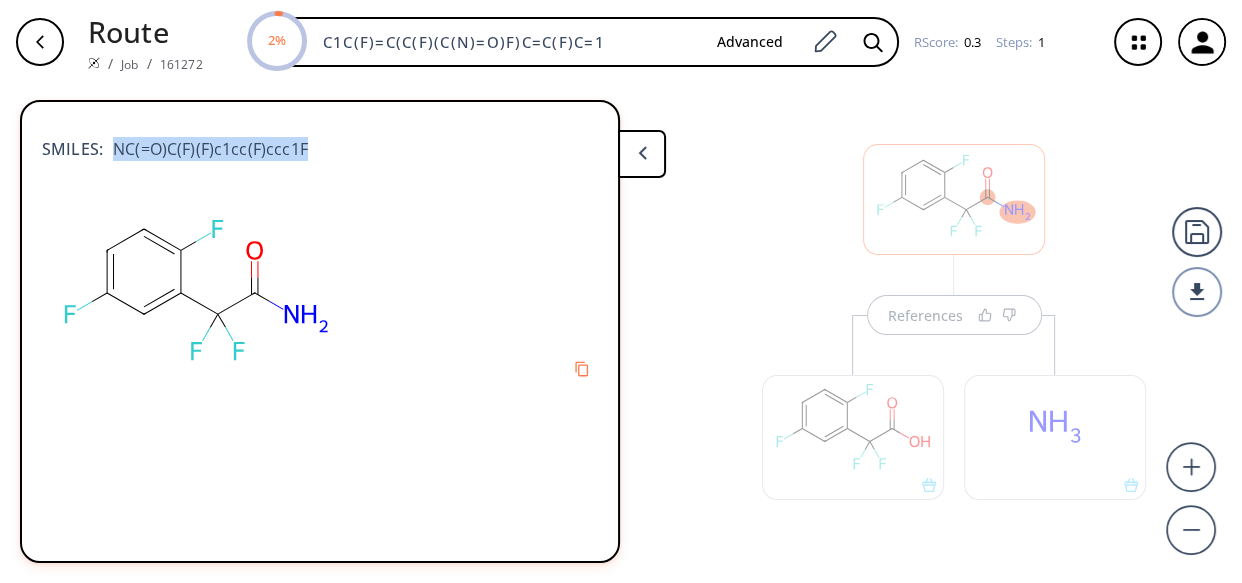click on "SMILES: NC(=O)C(F)(F)c1cc(F)ccc1F" at bounding box center (320, 139) 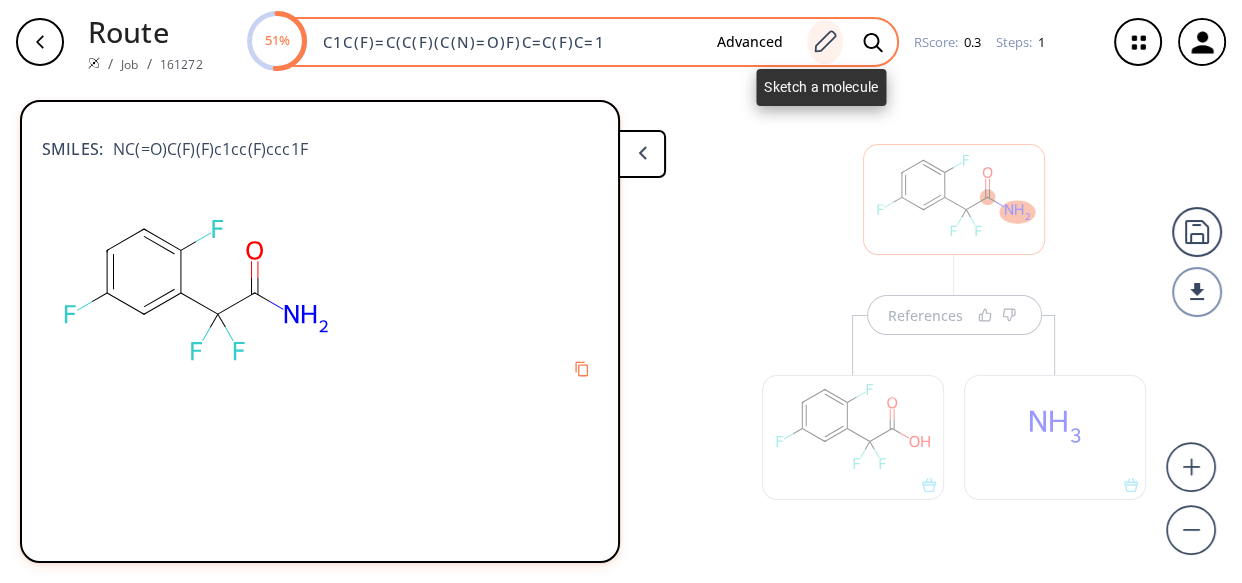 click 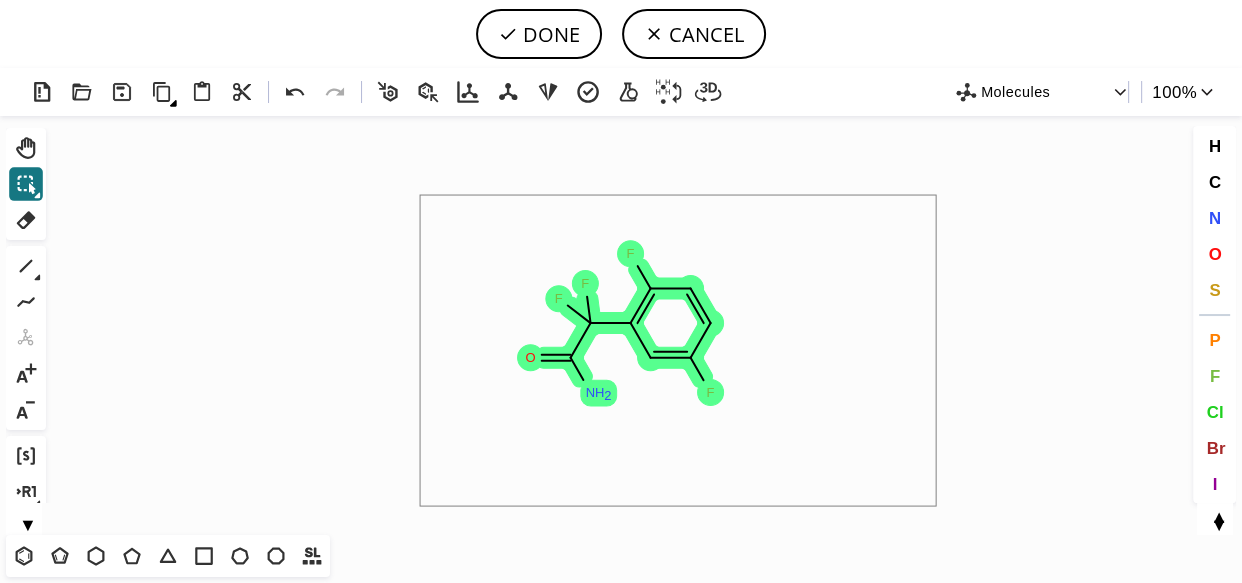 drag, startPoint x: 421, startPoint y: 196, endPoint x: 937, endPoint y: 507, distance: 602.4757 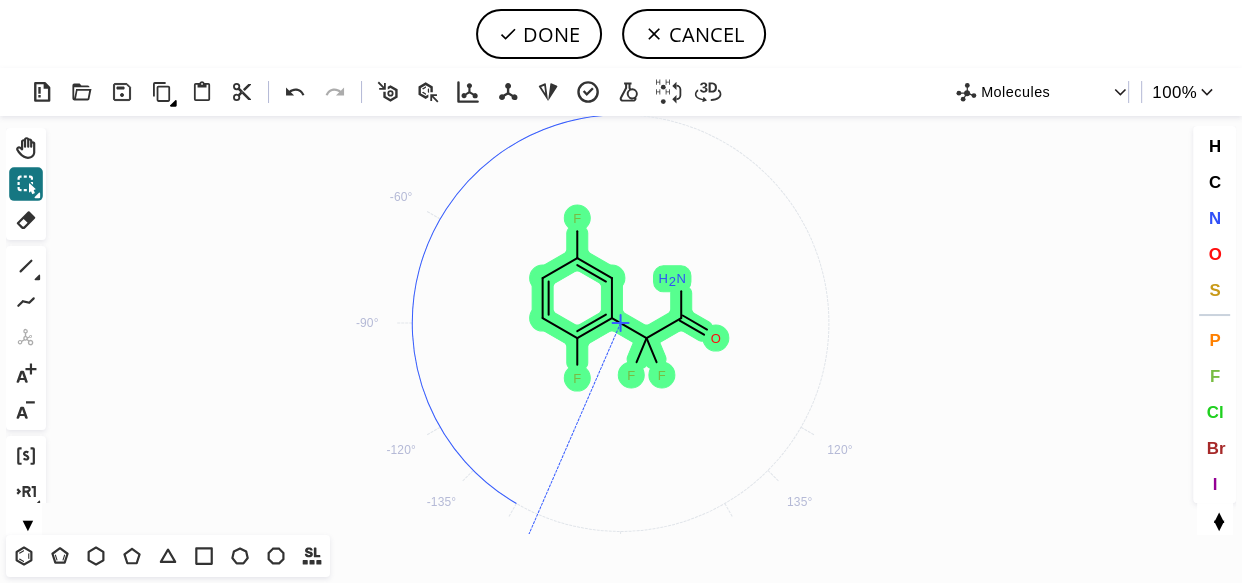 drag, startPoint x: 624, startPoint y: 201, endPoint x: 516, endPoint y: 567, distance: 381.6019 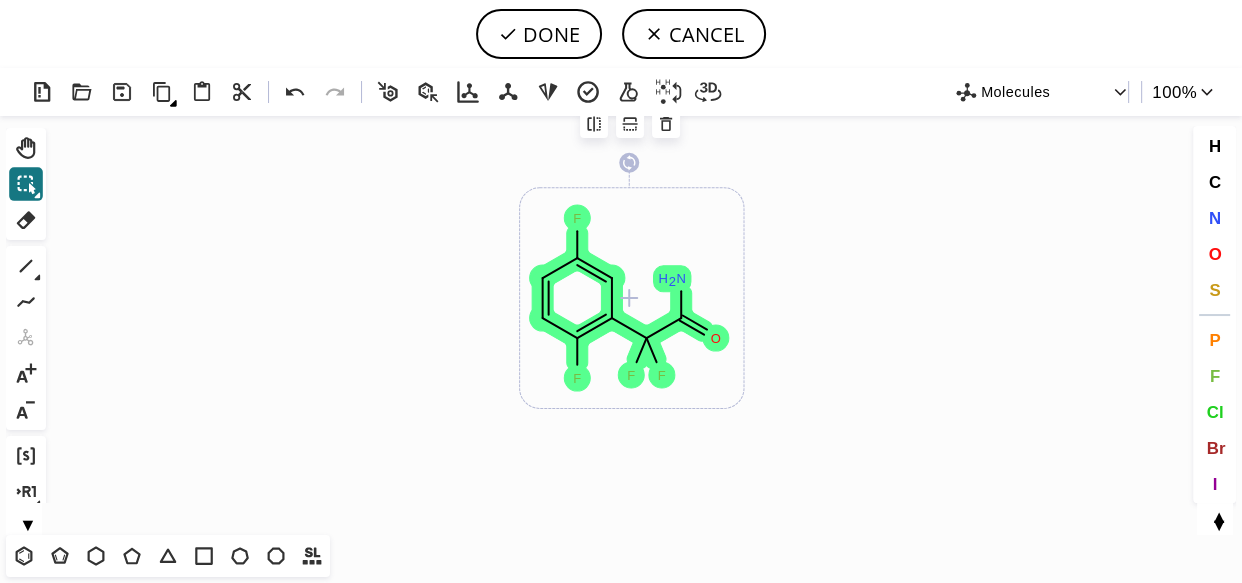 click on "T T T T T T T T Shift+T" at bounding box center (621, 559) 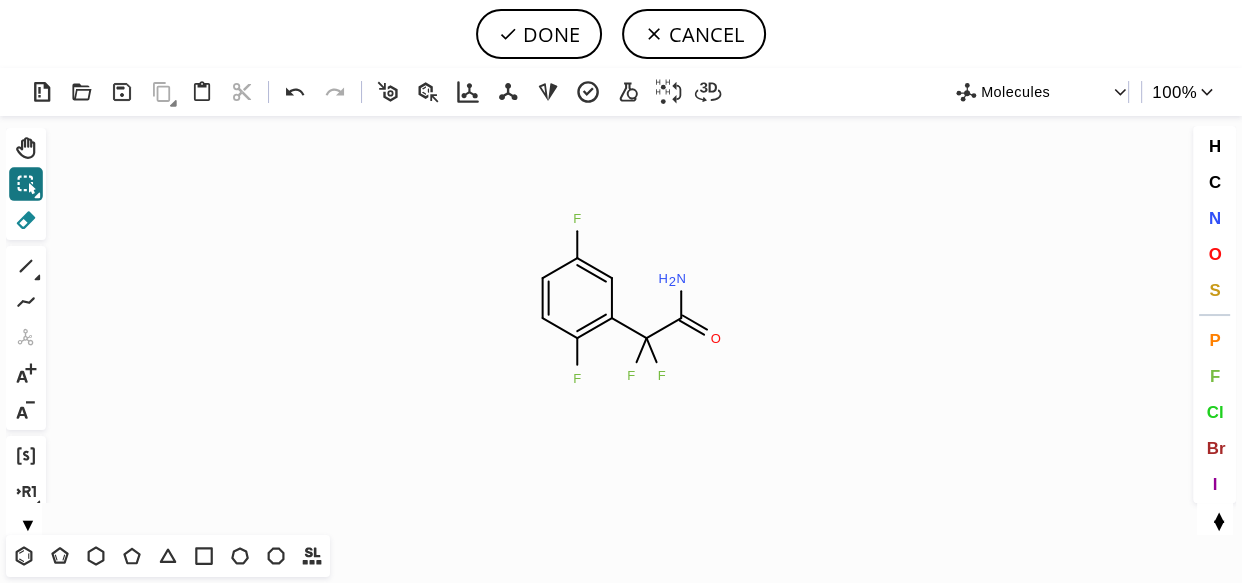 click 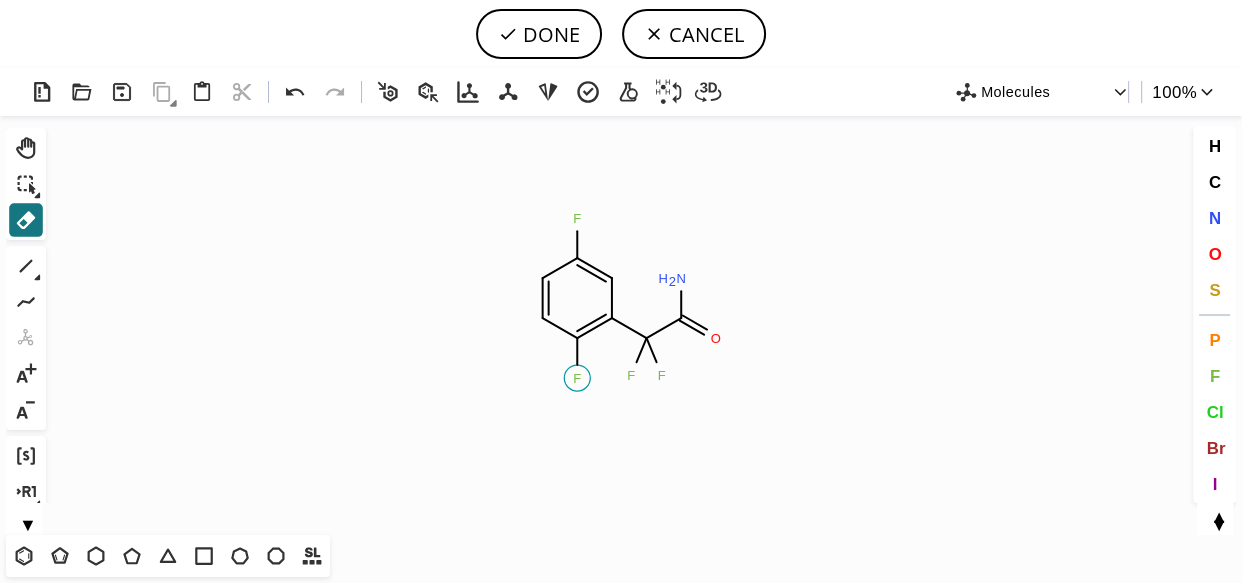 click 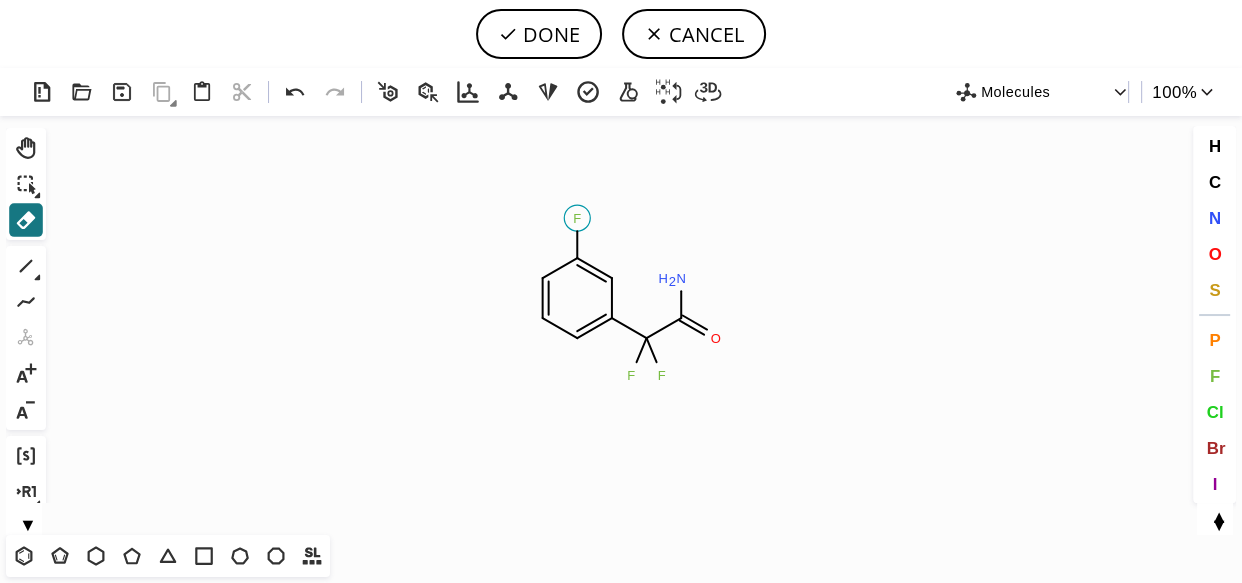 click 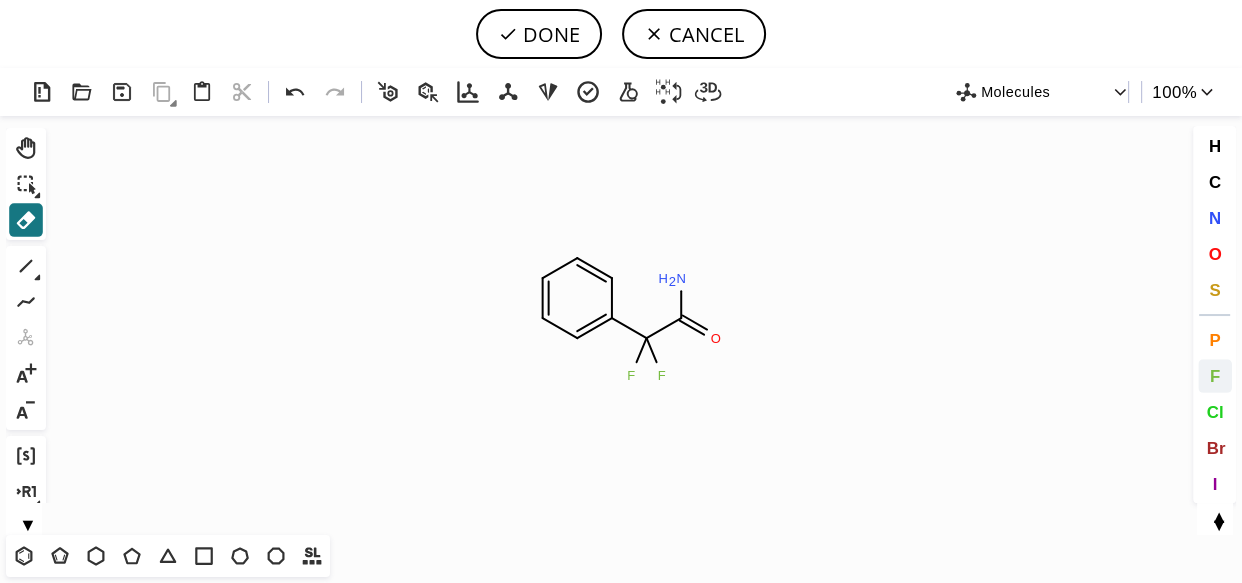 click on "F" at bounding box center (1215, 376) 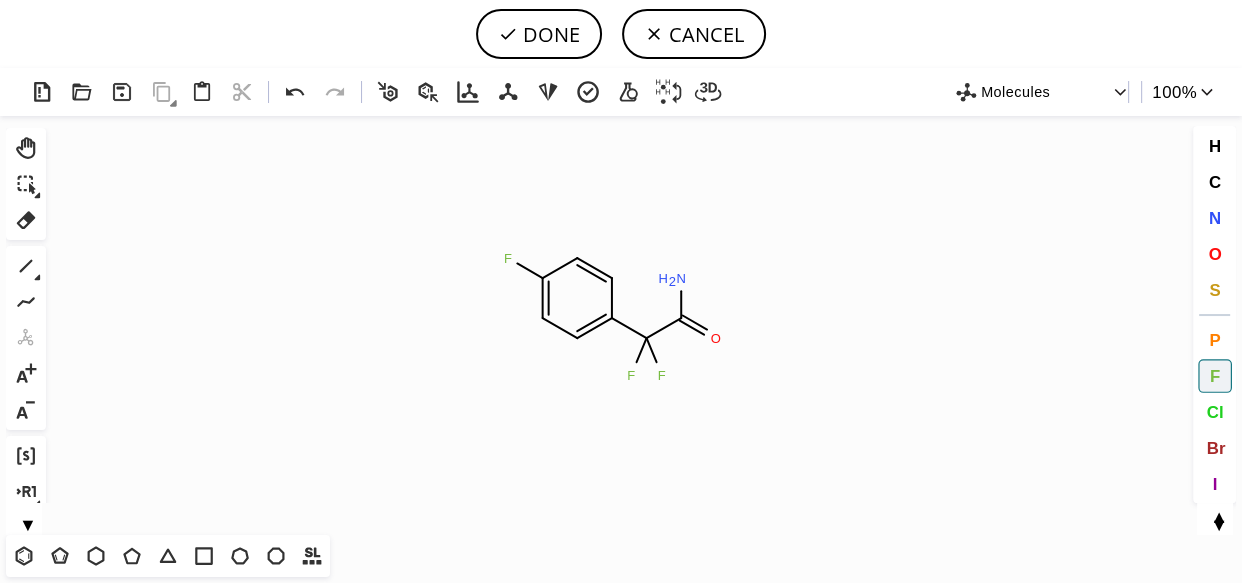 drag, startPoint x: 540, startPoint y: 276, endPoint x: 505, endPoint y: 250, distance: 43.60046 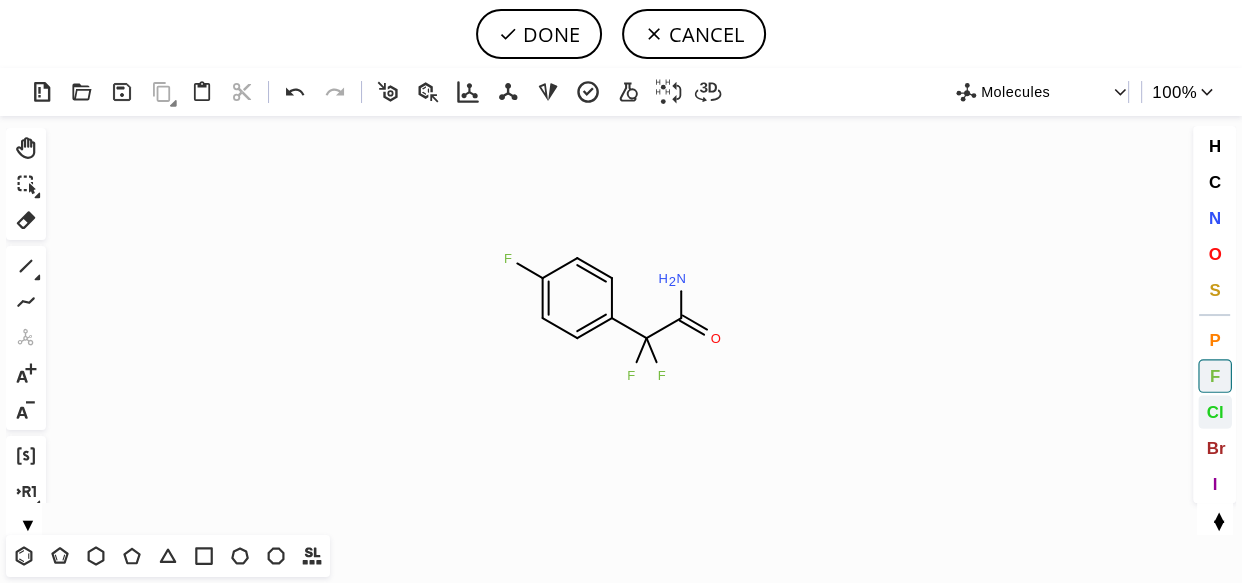 click on "Cl" at bounding box center [1215, 412] 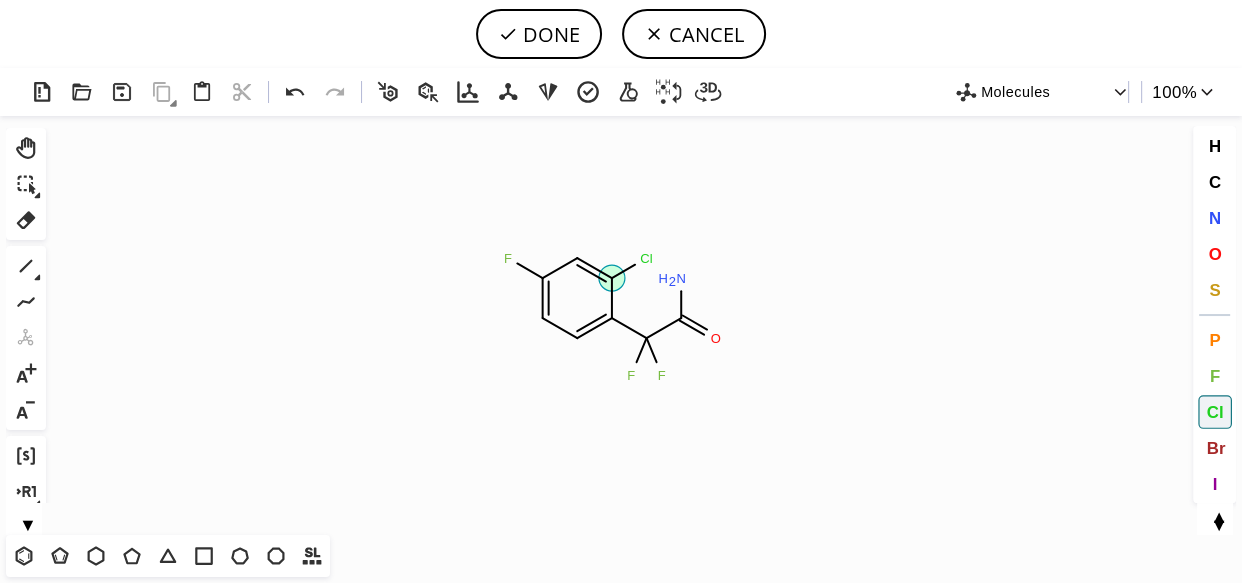 drag, startPoint x: 613, startPoint y: 277, endPoint x: 667, endPoint y: 253, distance: 59.093147 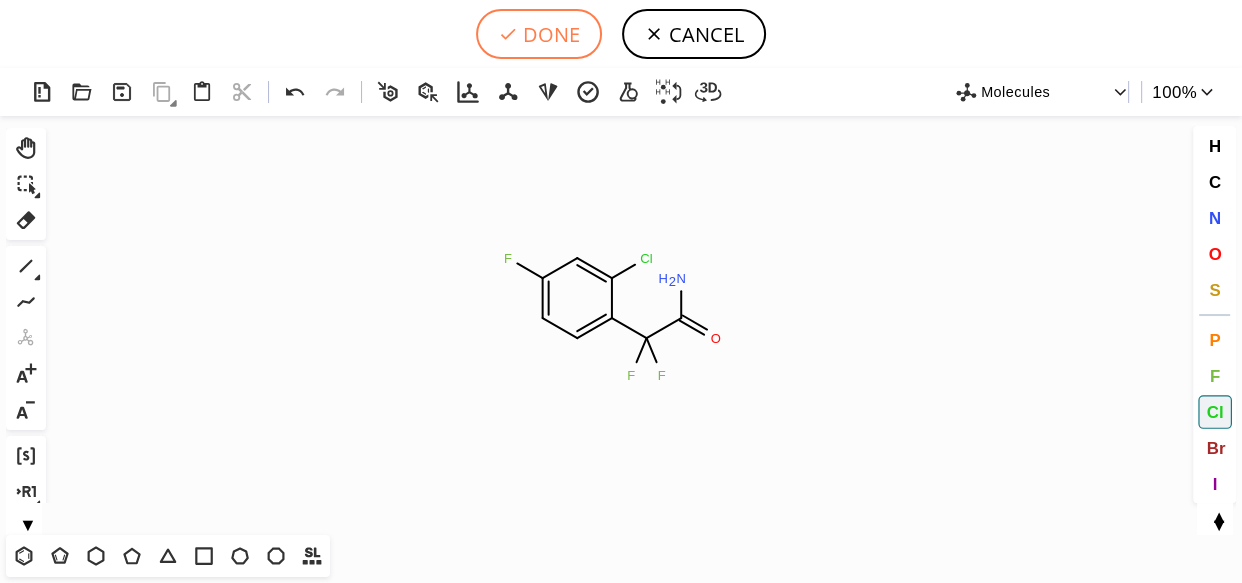 click 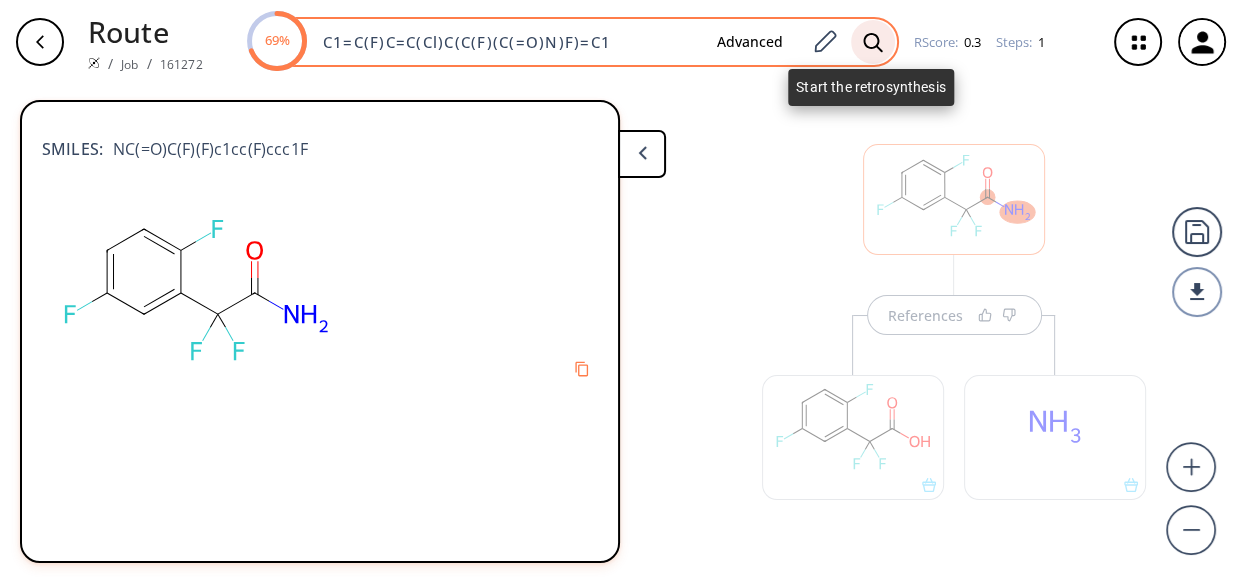 click 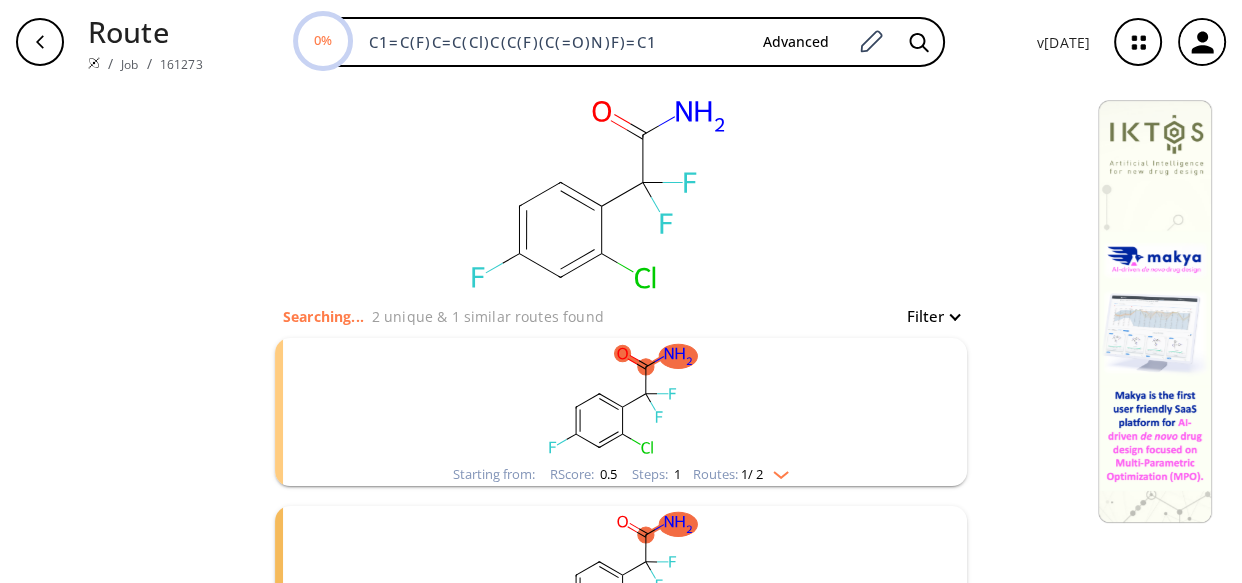 click 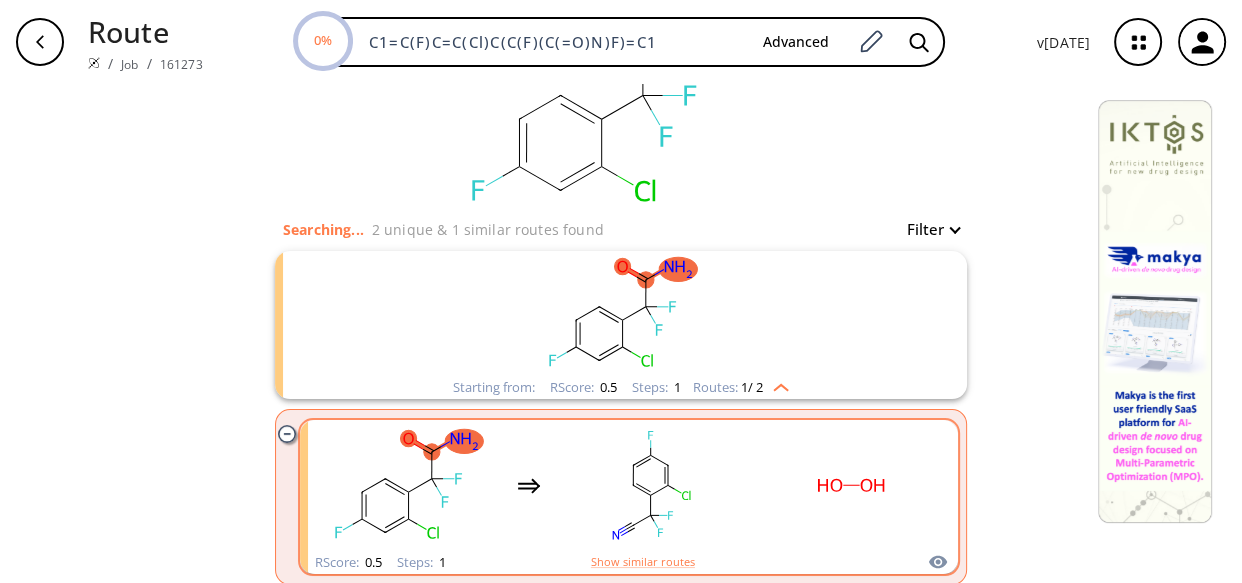 scroll, scrollTop: 90, scrollLeft: 0, axis: vertical 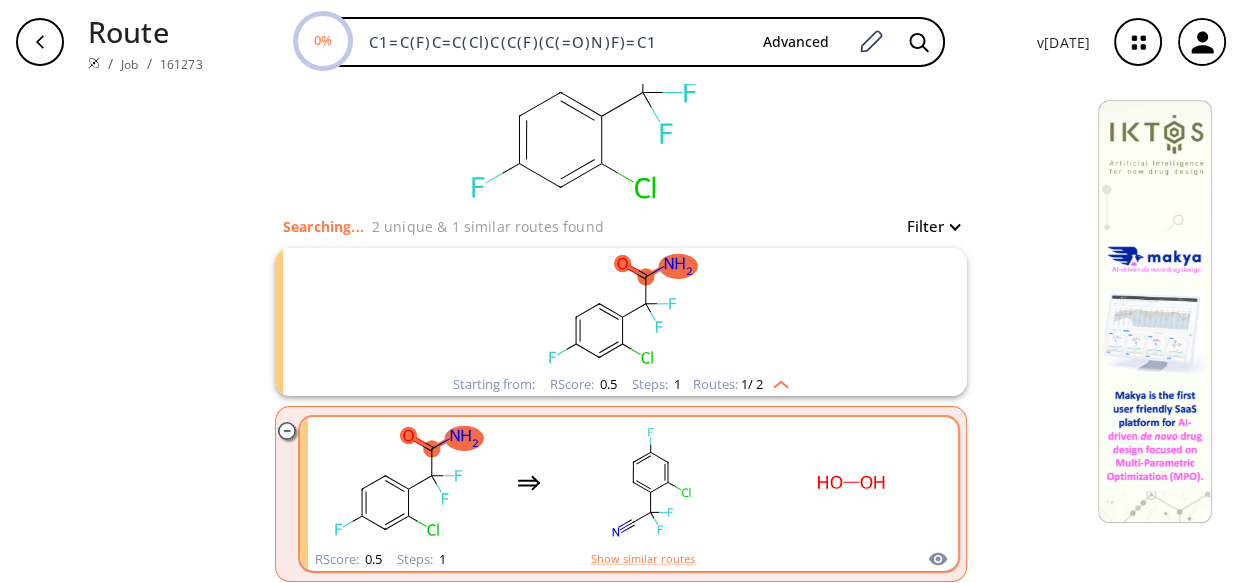 click 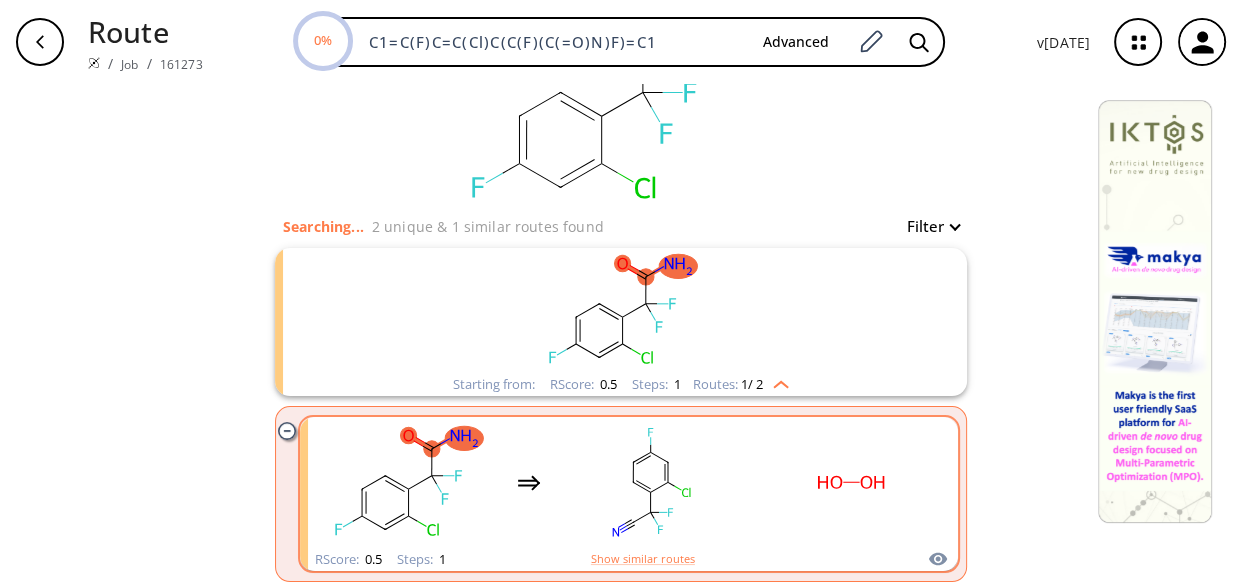 scroll, scrollTop: 0, scrollLeft: 0, axis: both 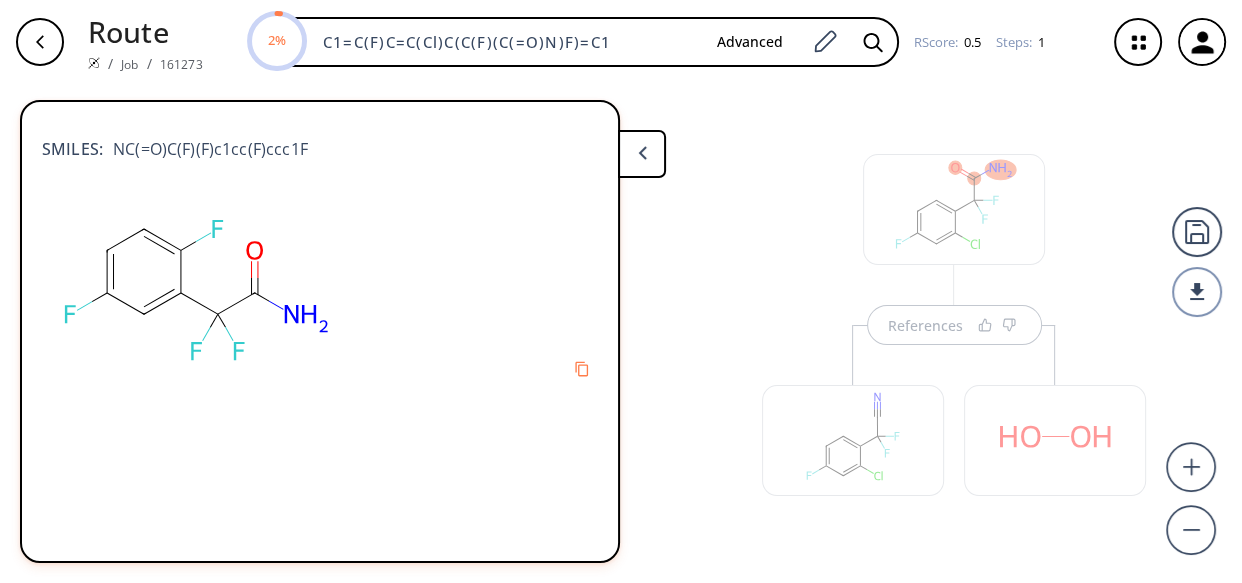 click at bounding box center (954, 209) 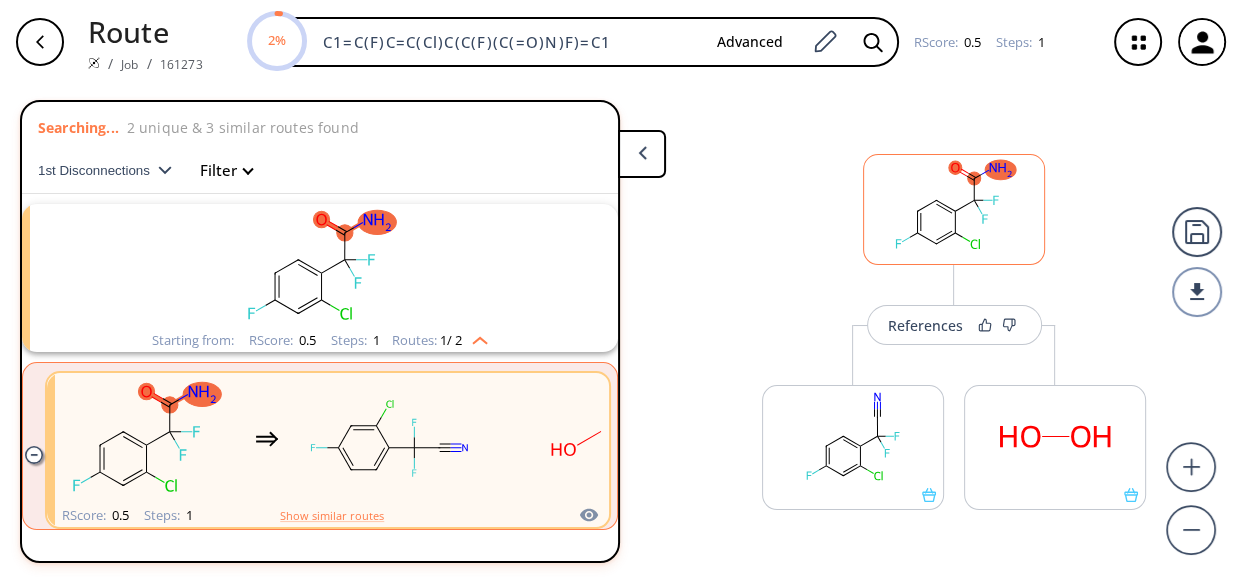 scroll, scrollTop: 44, scrollLeft: 0, axis: vertical 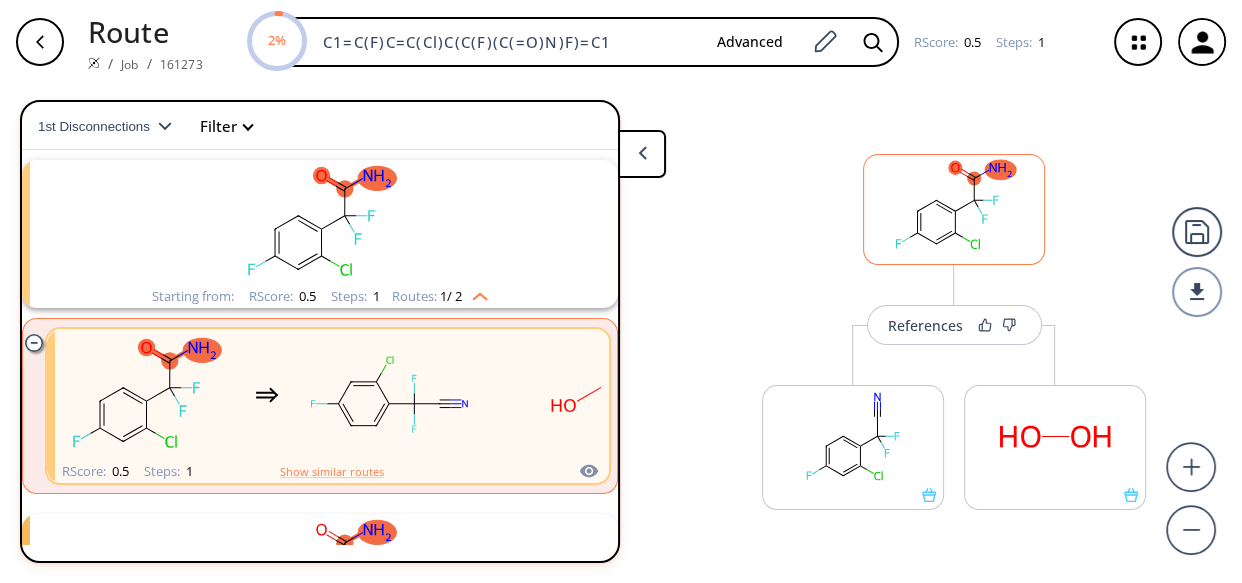 click 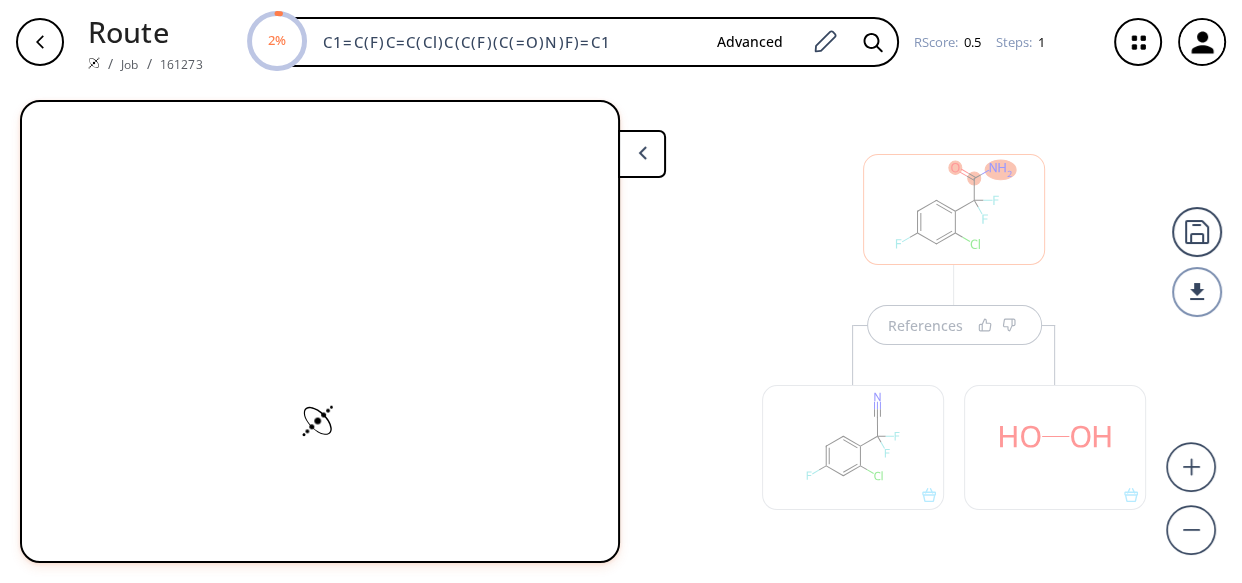 scroll, scrollTop: 0, scrollLeft: 0, axis: both 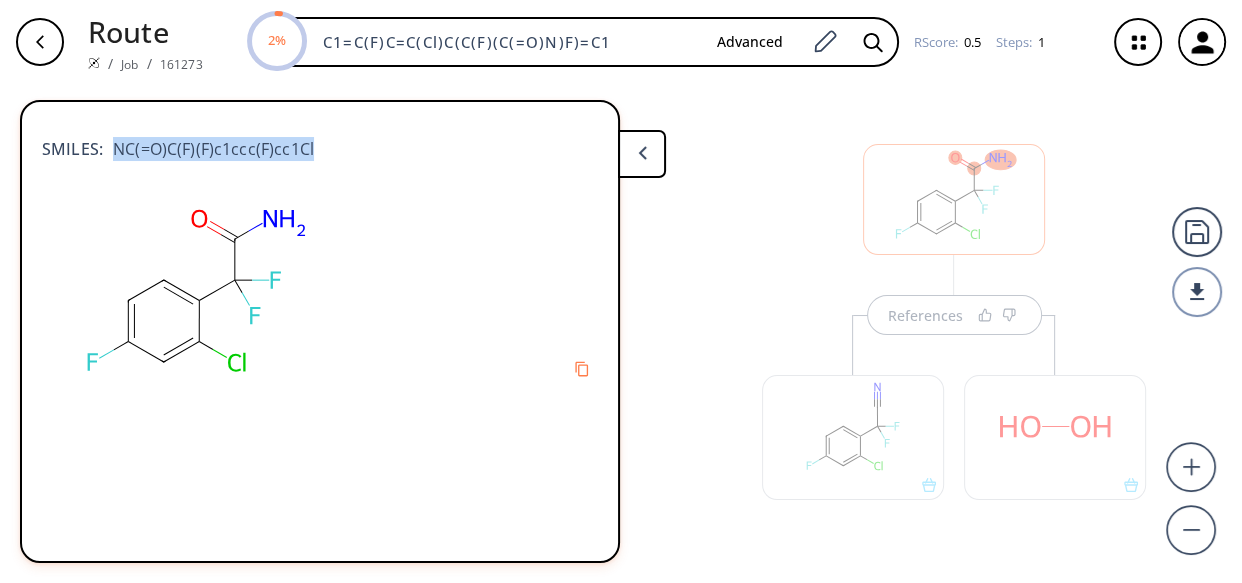 drag, startPoint x: 113, startPoint y: 148, endPoint x: 337, endPoint y: 128, distance: 224.89108 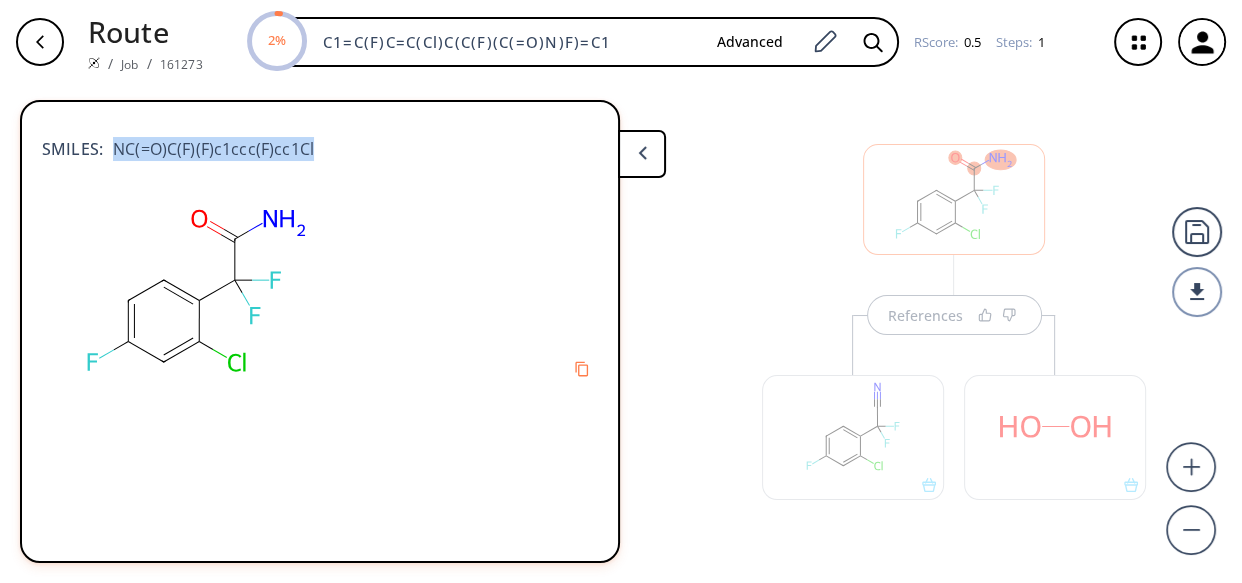 click on "SMILES: NC(=O)C(F)(F)c1ccc(F)cc1Cl" at bounding box center (320, 139) 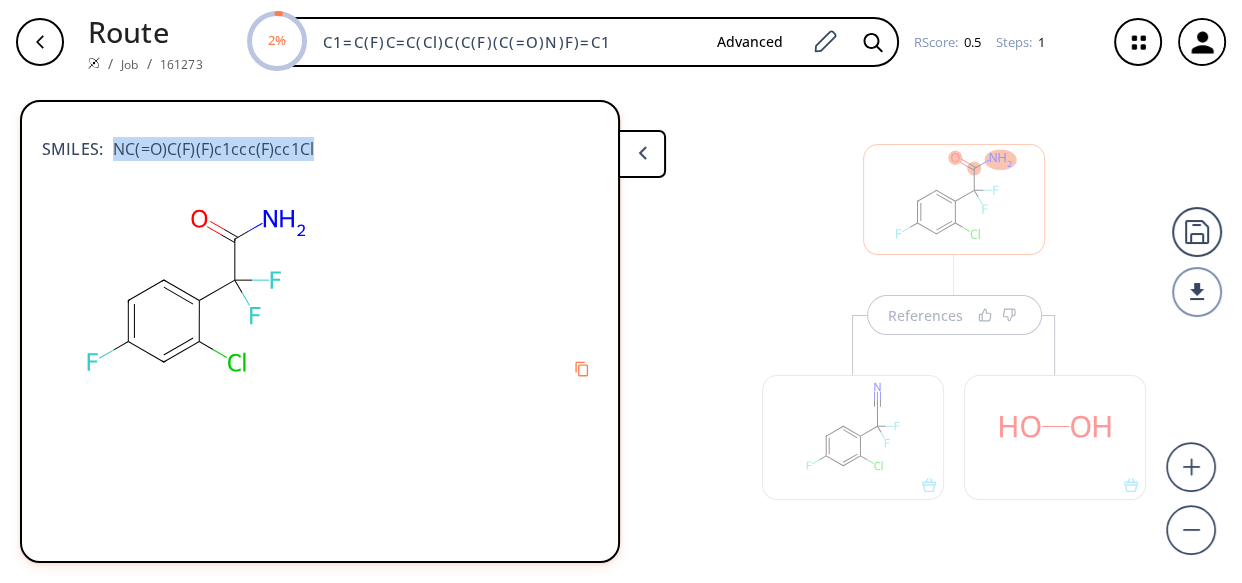 copy on "NC(=O)C(F)(F)c1ccc(F)cc1Cl" 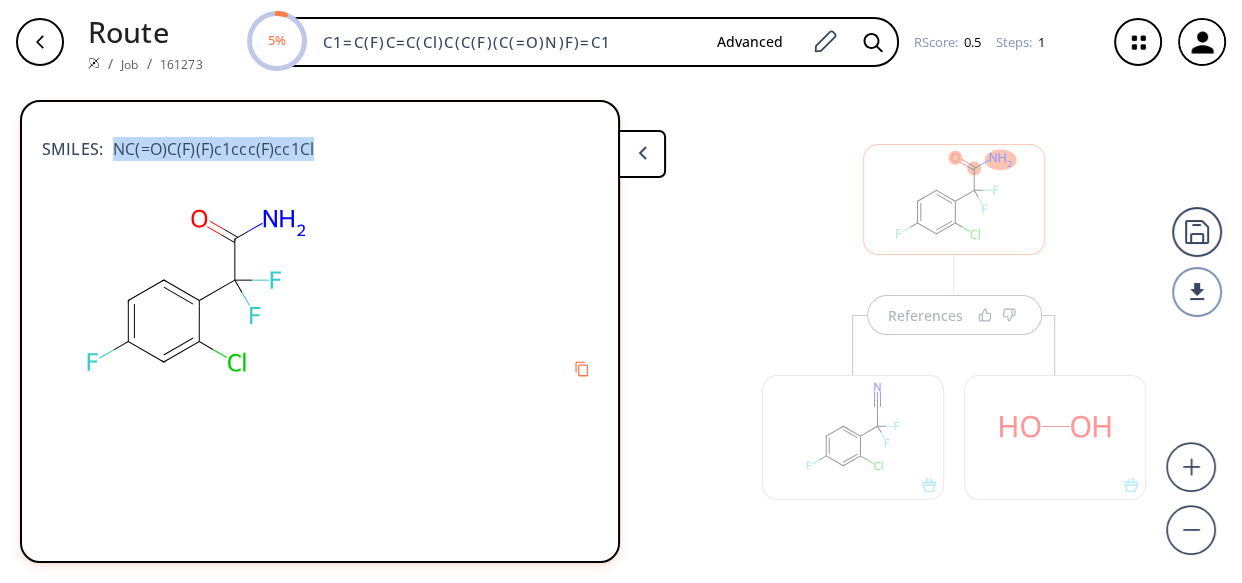 copy on "NC(=O)C(F)(F)c1ccc(F)cc1Cl" 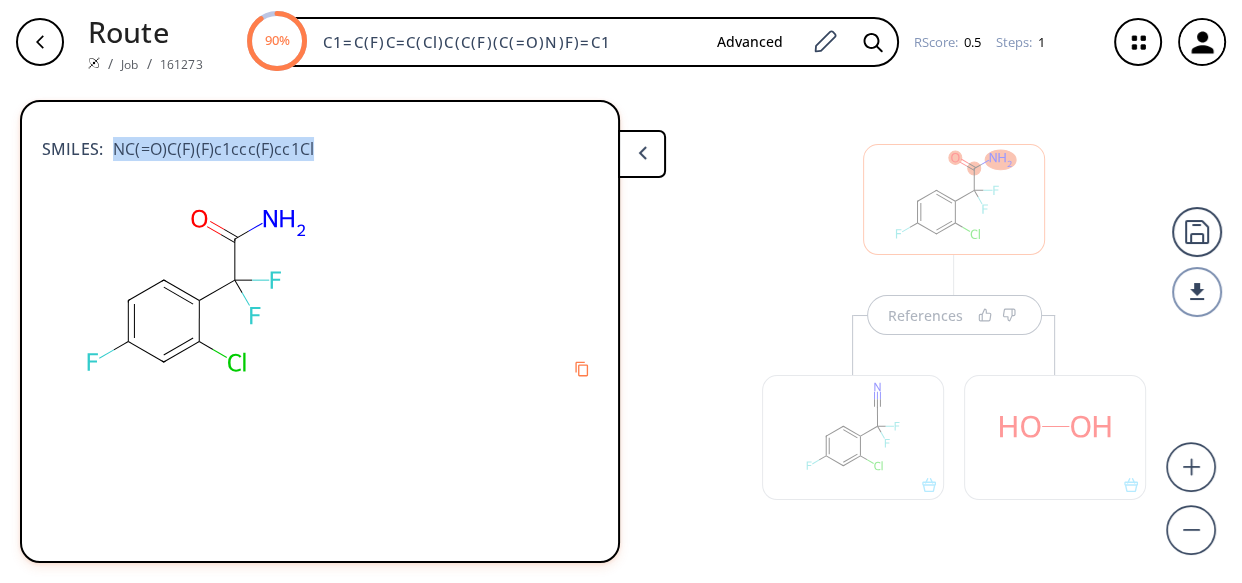 click on "References" at bounding box center (954, 332) 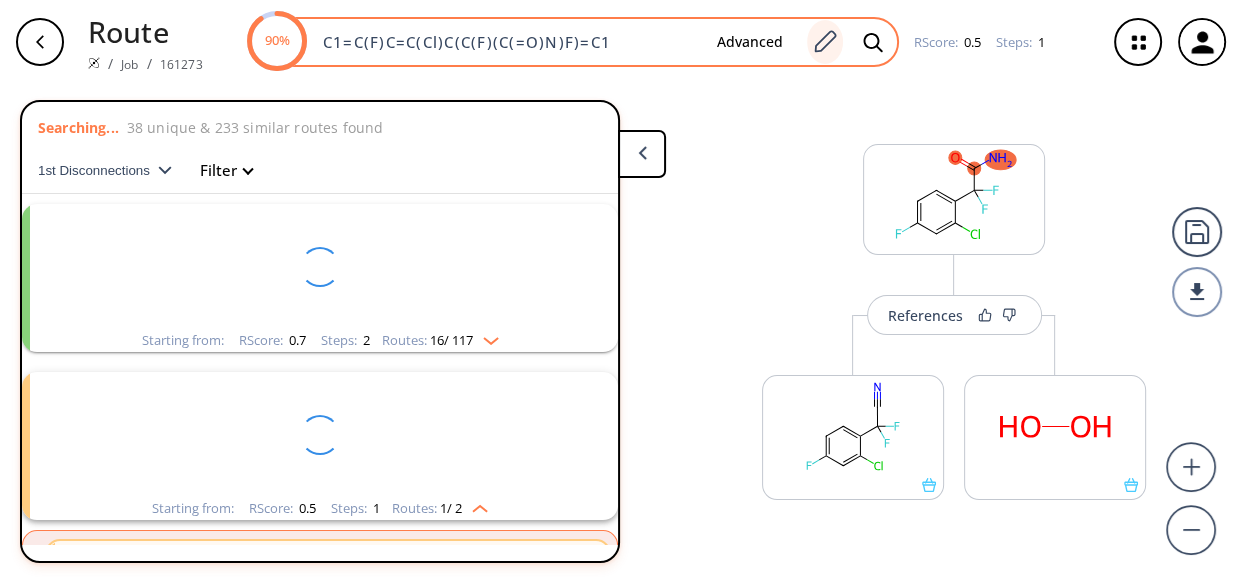scroll, scrollTop: 44, scrollLeft: 0, axis: vertical 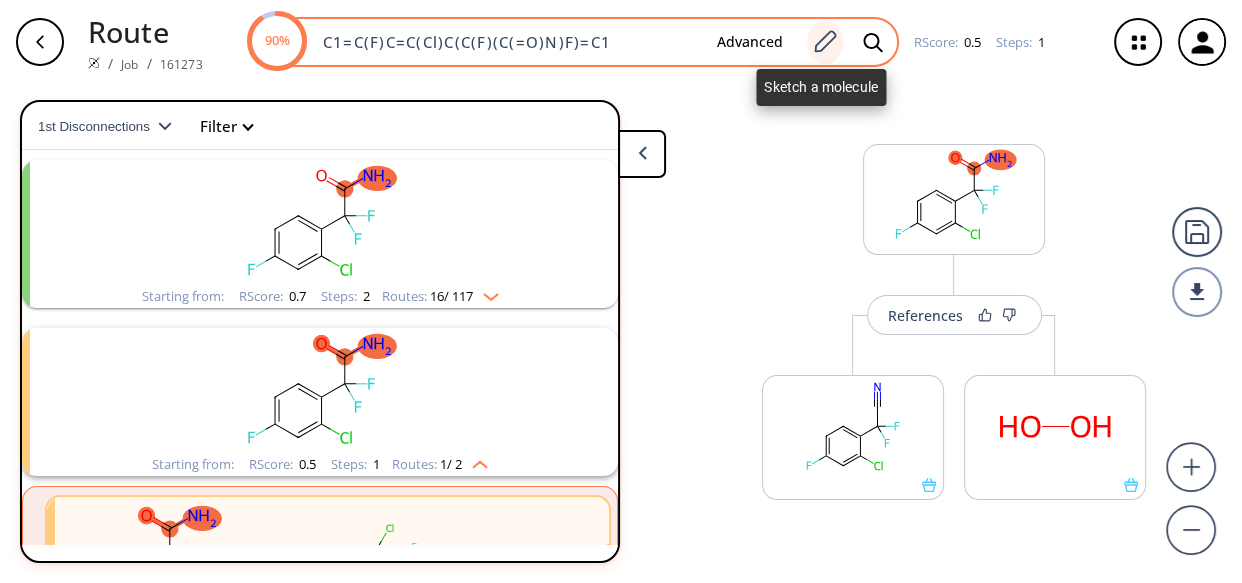 click at bounding box center (825, 42) 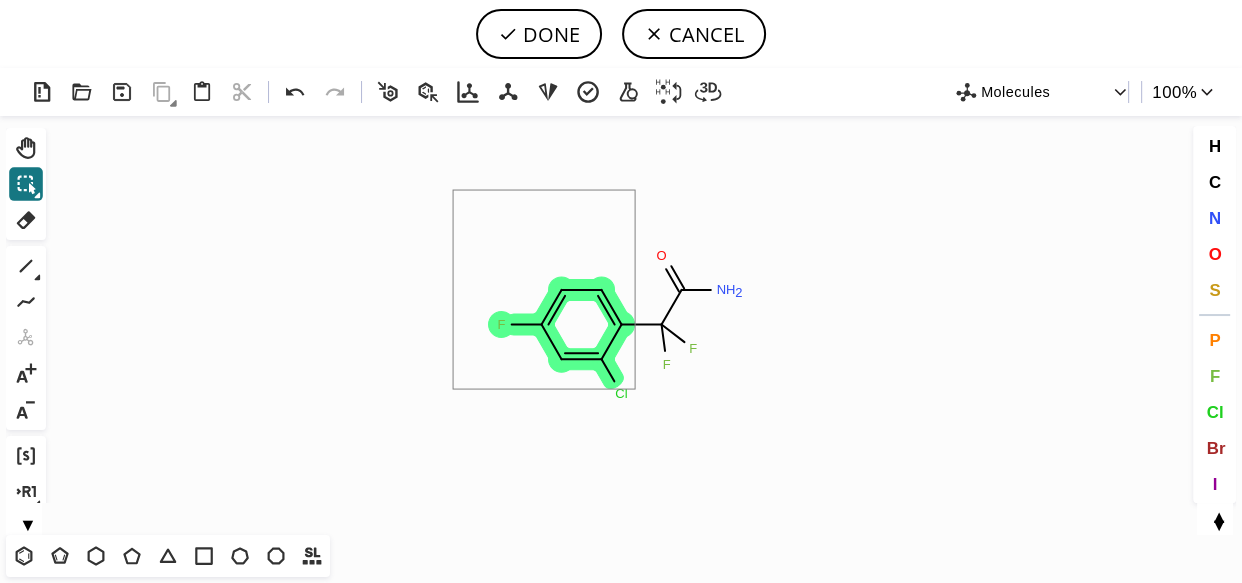 drag, startPoint x: 454, startPoint y: 191, endPoint x: 772, endPoint y: 429, distance: 397.2002 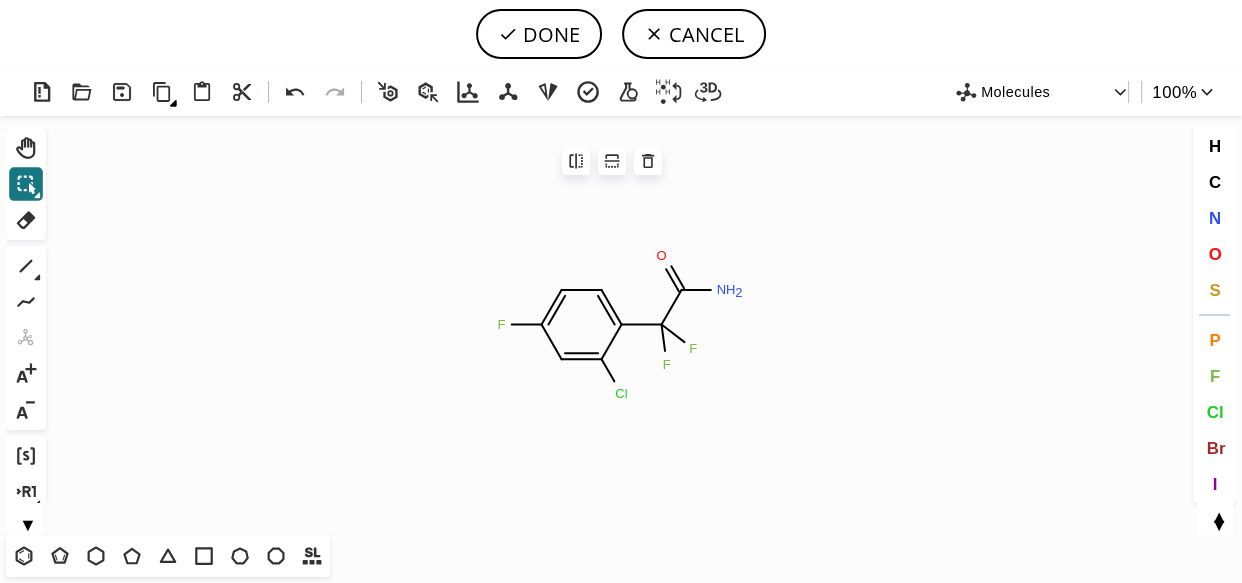 click on "Created with [PERSON_NAME] 2.3.0 F Cl F O N H 2 F" 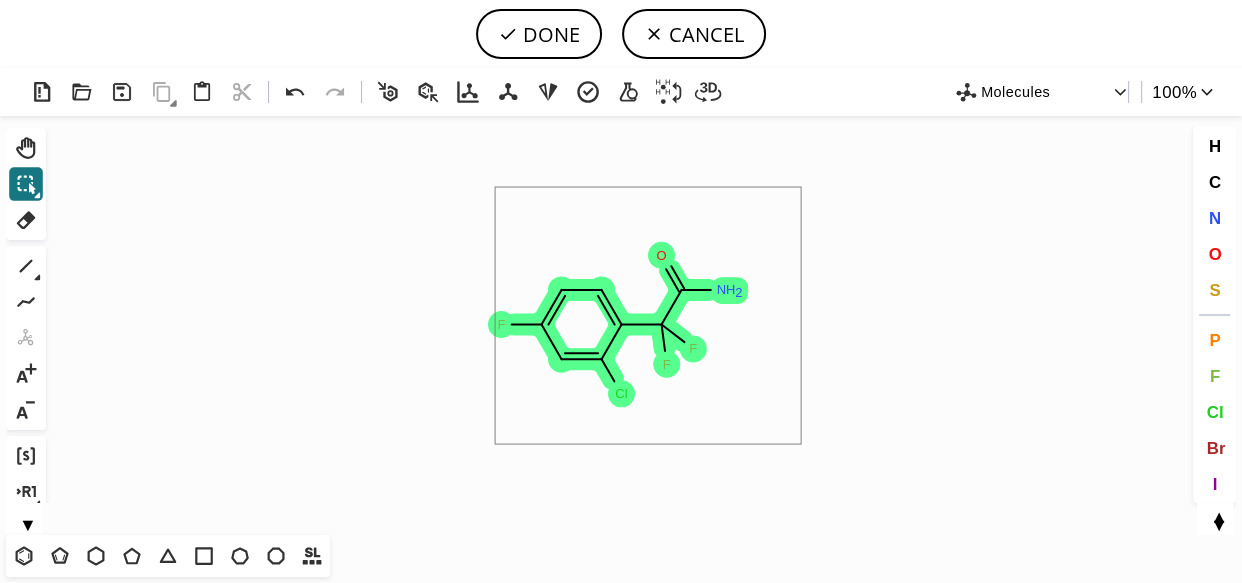 drag, startPoint x: 496, startPoint y: 188, endPoint x: 817, endPoint y: 494, distance: 443.48282 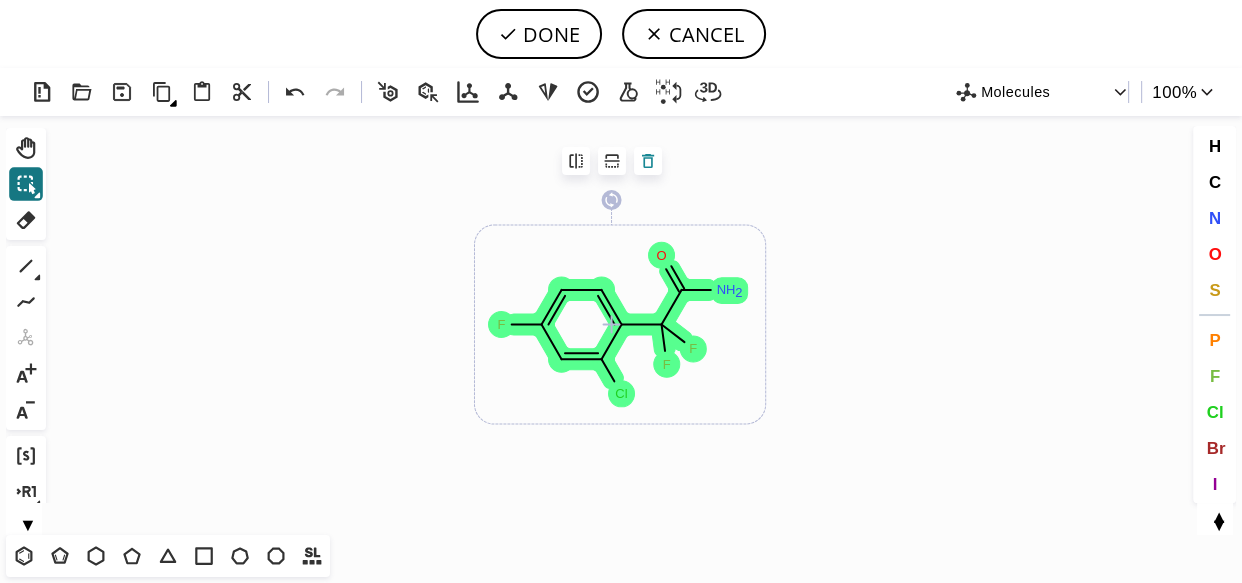 click 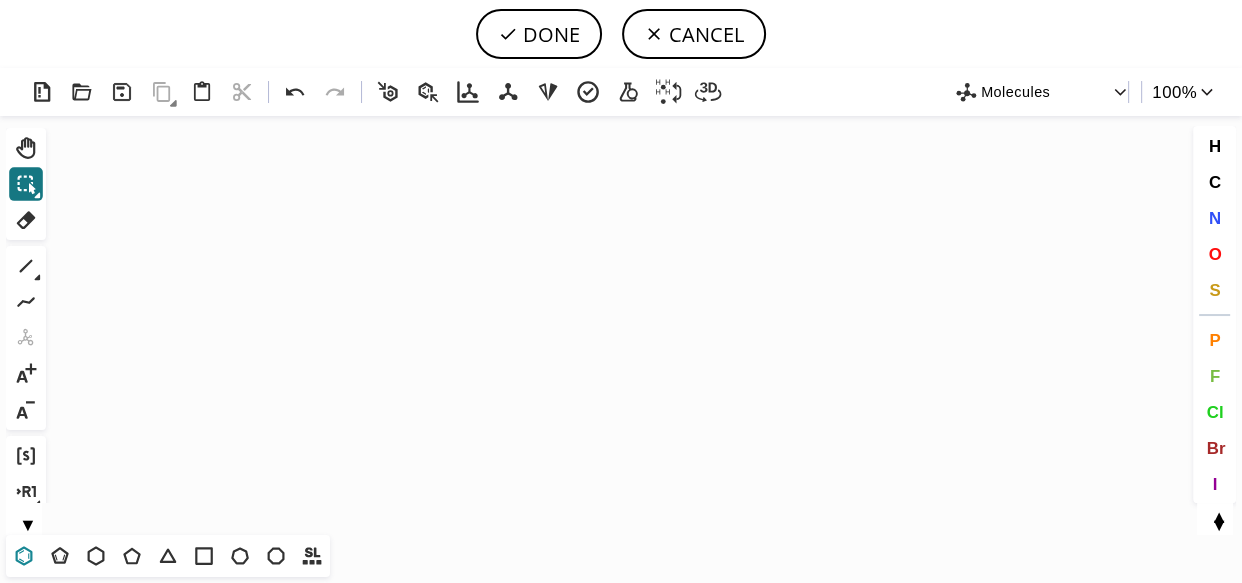 click 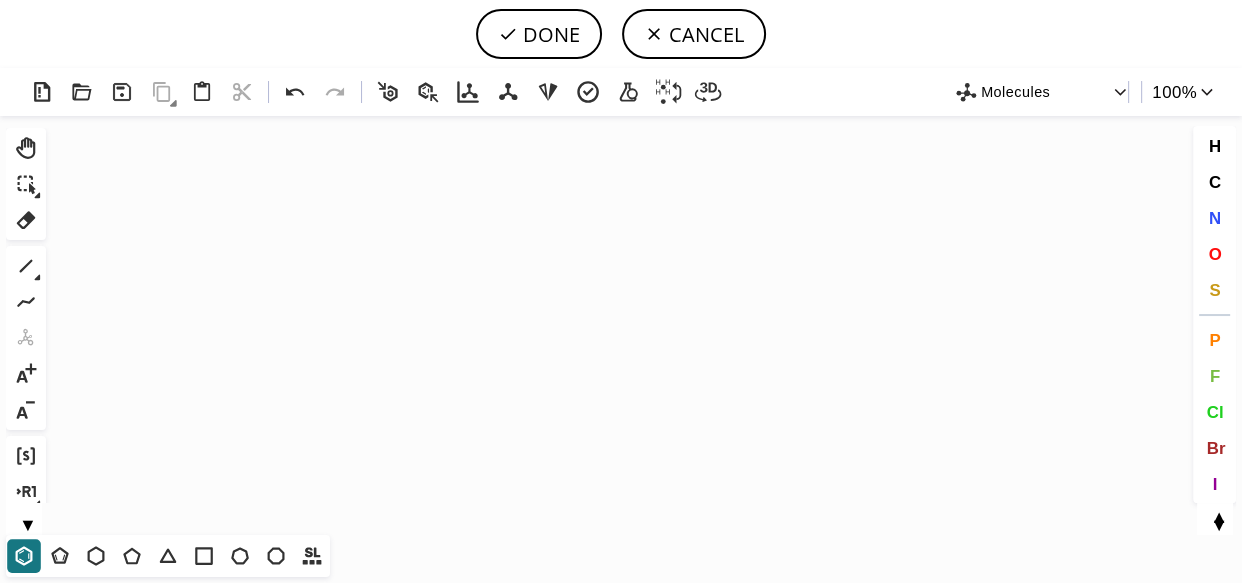 click on "Created with [PERSON_NAME] 2.3.0" 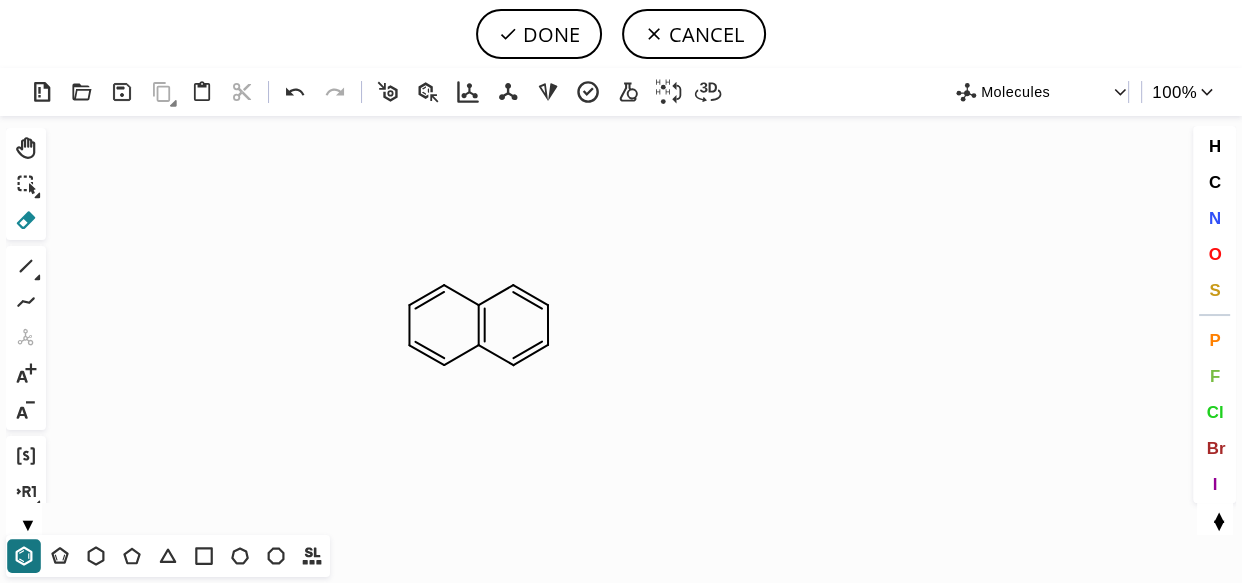 click 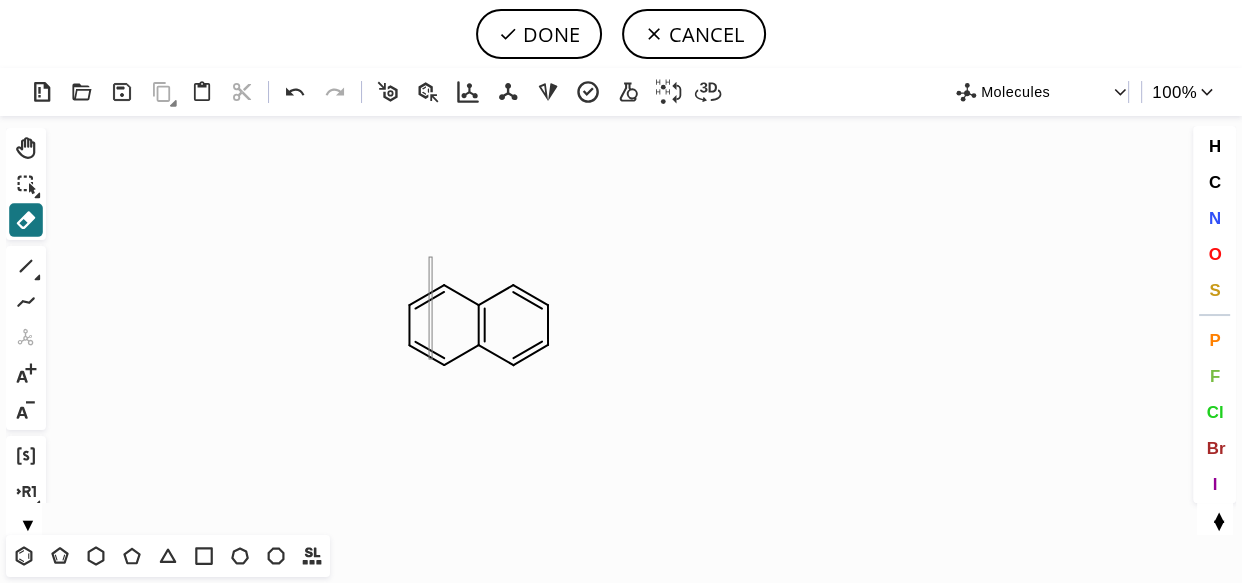drag, startPoint x: 430, startPoint y: 258, endPoint x: 433, endPoint y: 360, distance: 102.044106 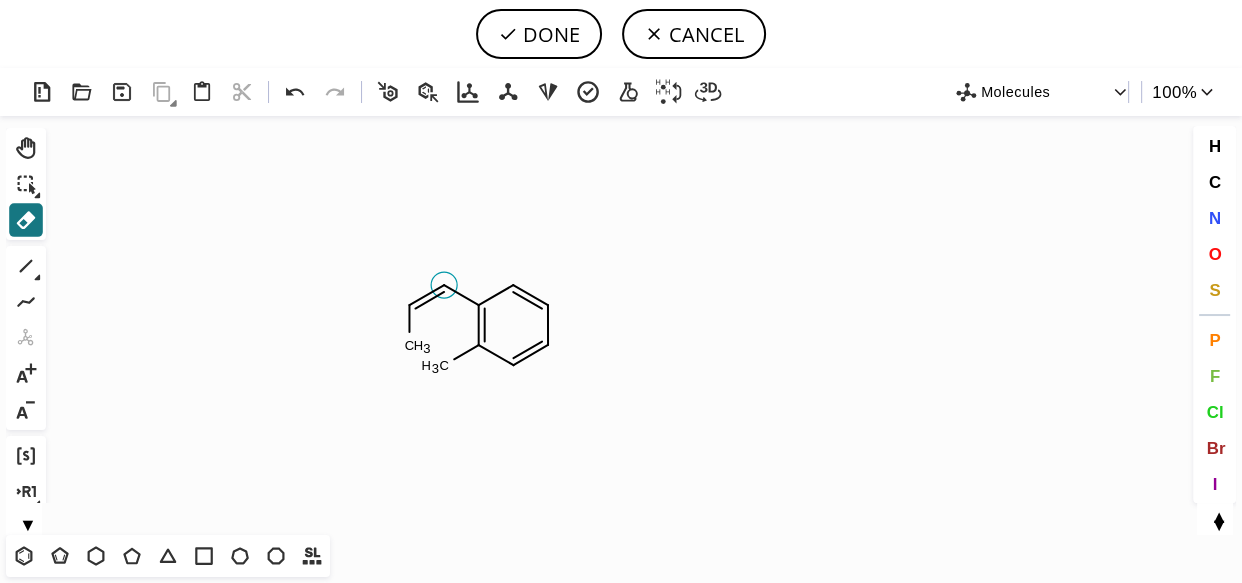 click 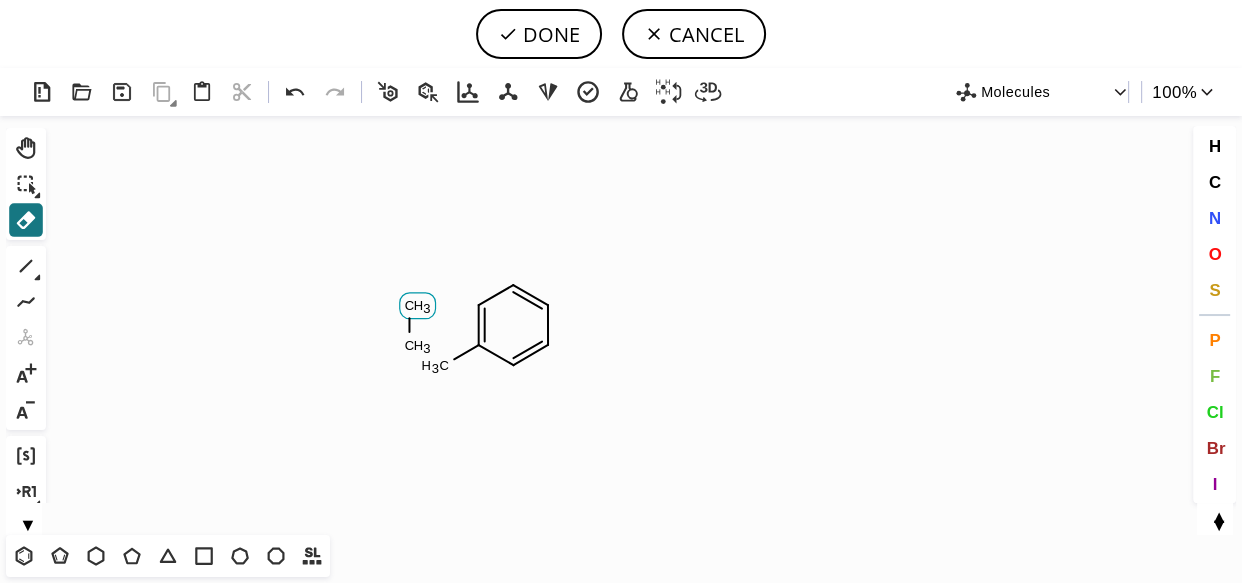 click on "H" 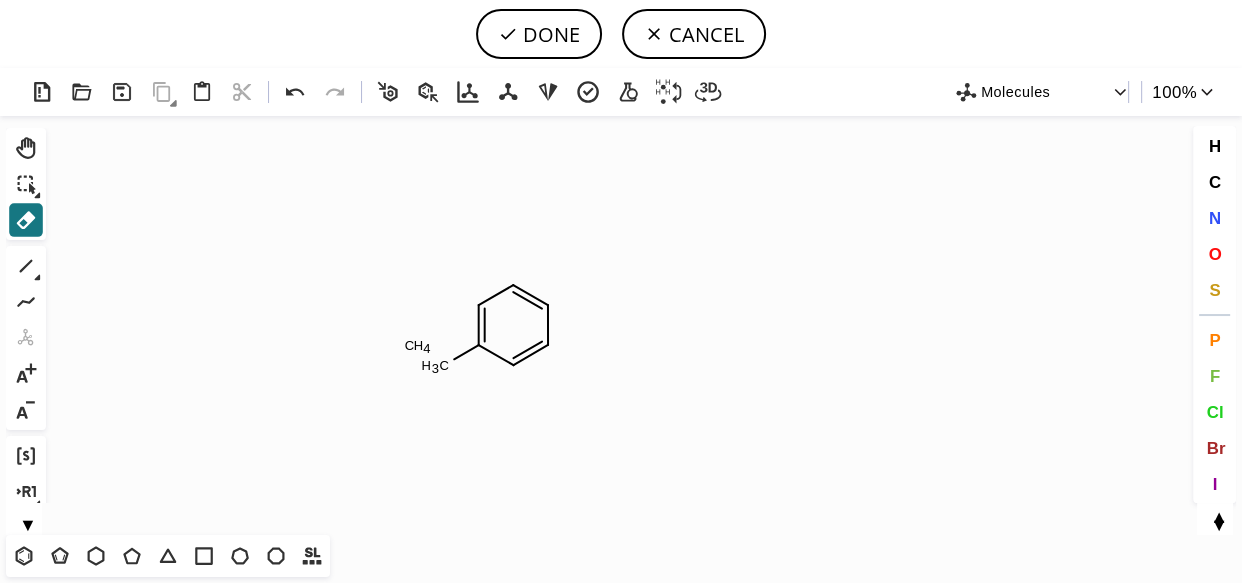 click on "Created with [PERSON_NAME] 2.3.0 C H 3 C H 4" 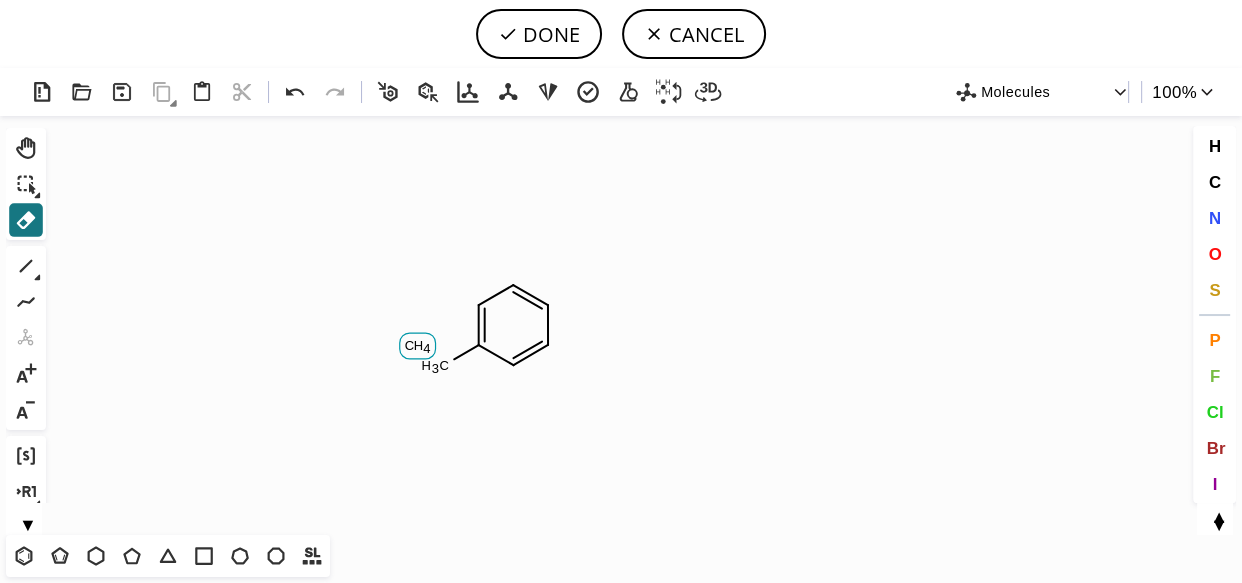 click on "C" 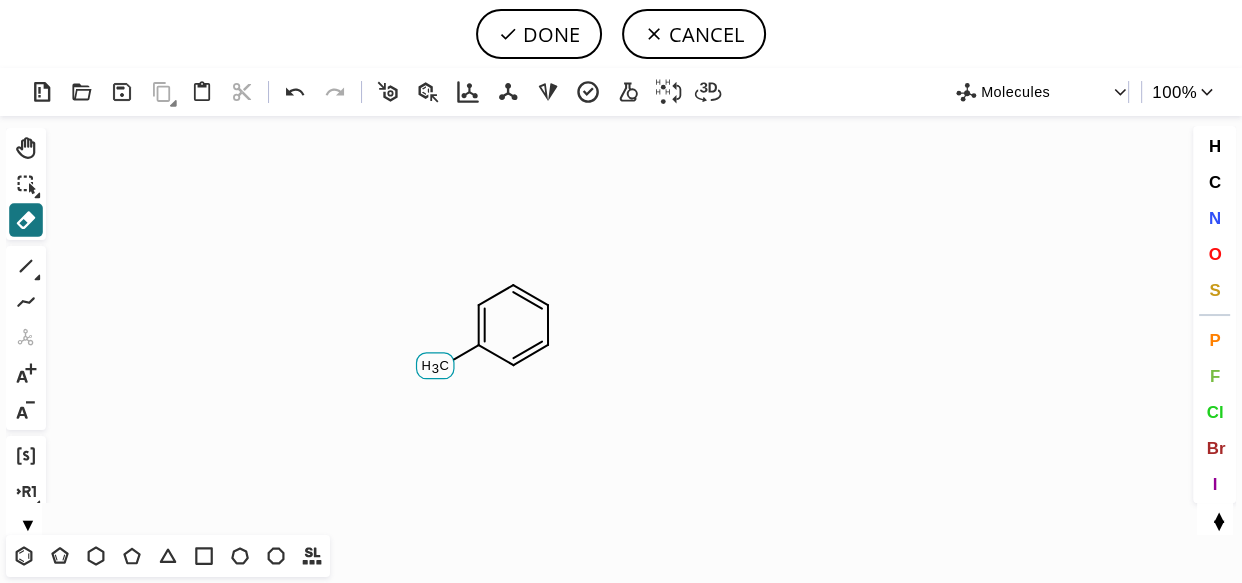 click on "C" 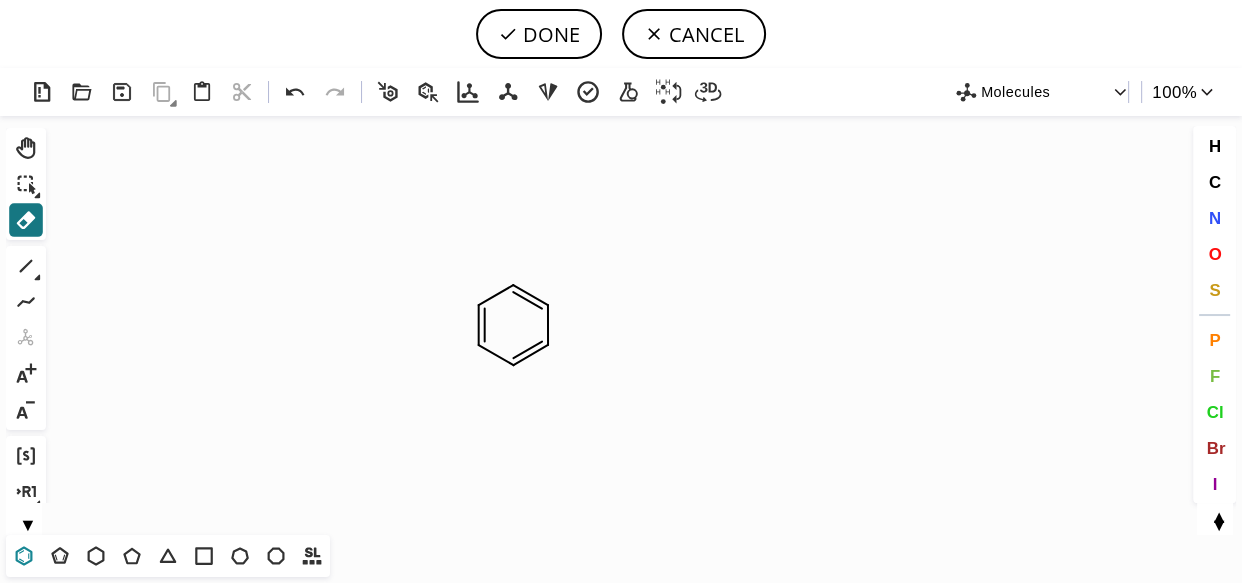 click 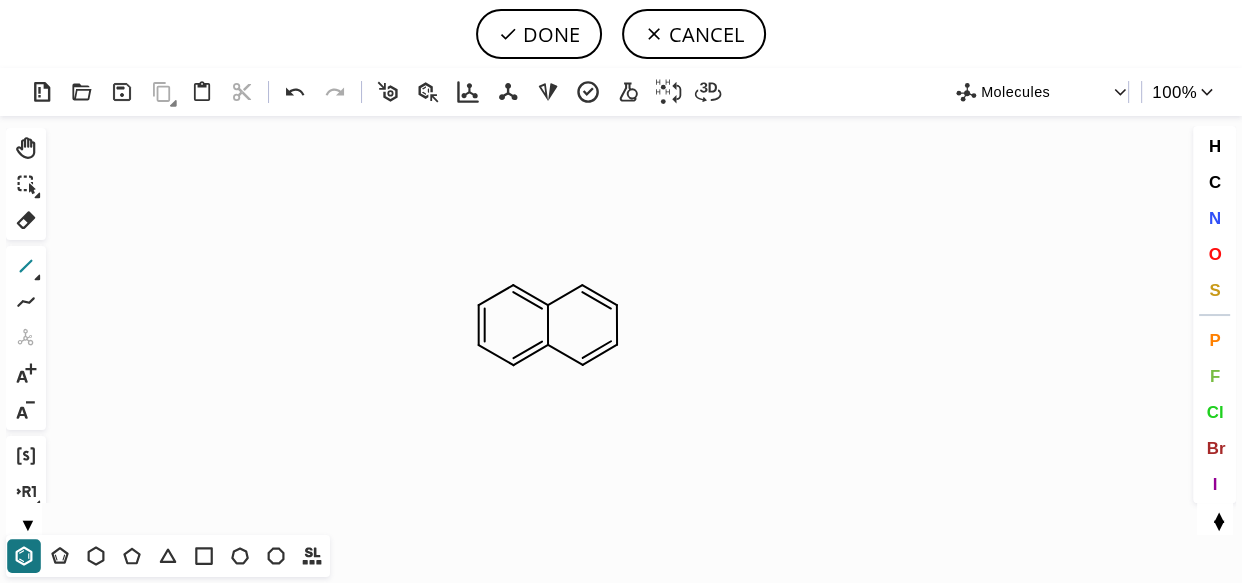 click 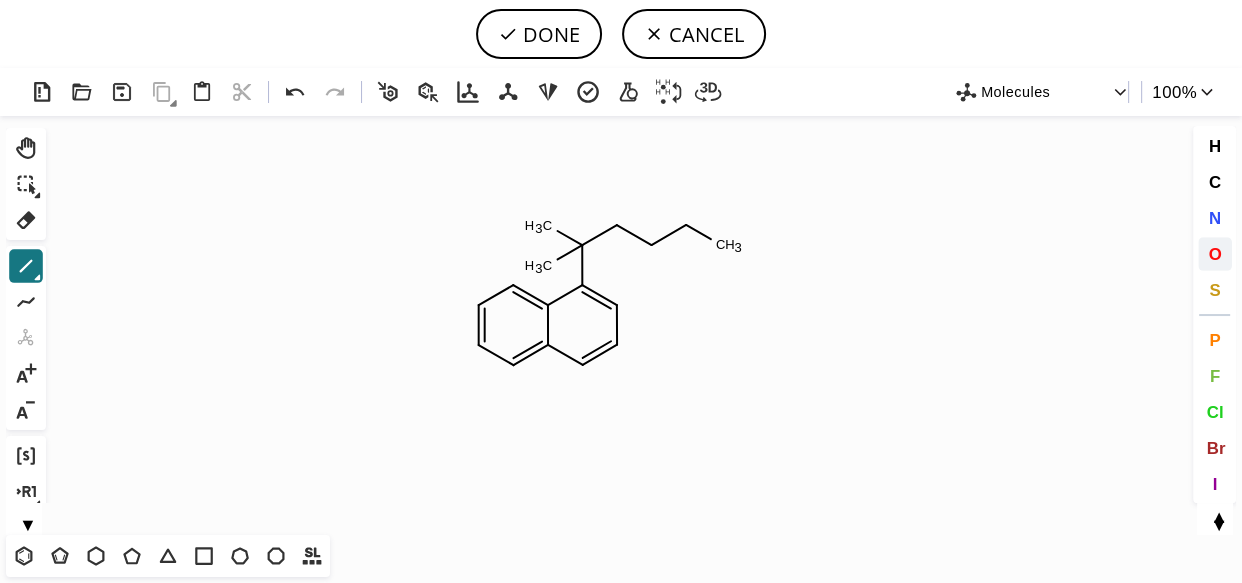 click on "O" at bounding box center (1214, 253) 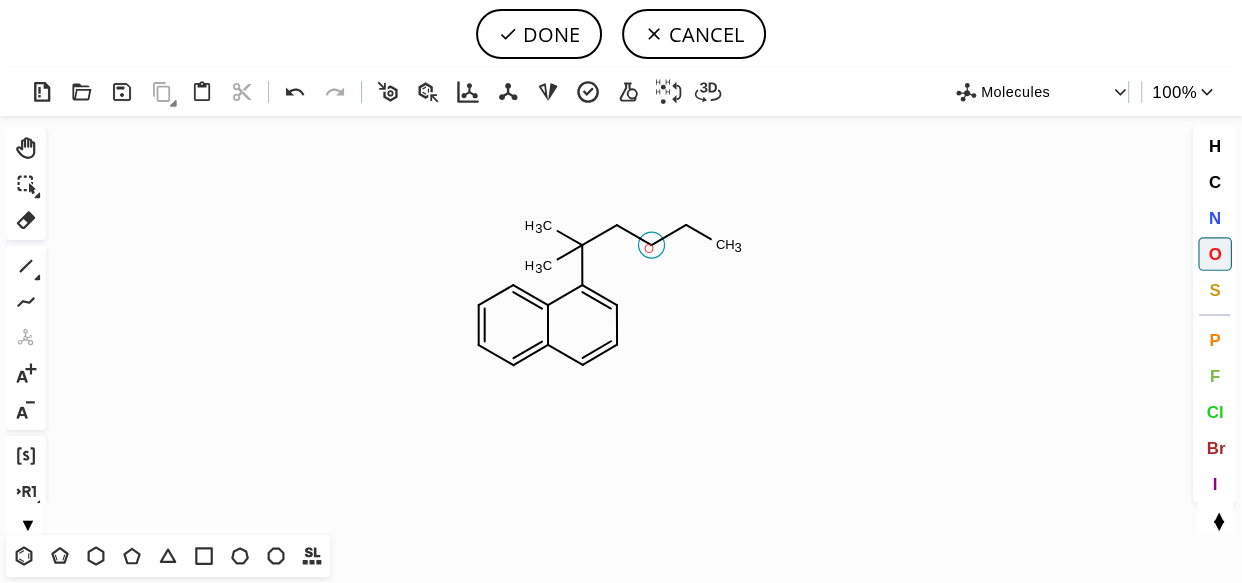 click on "O" 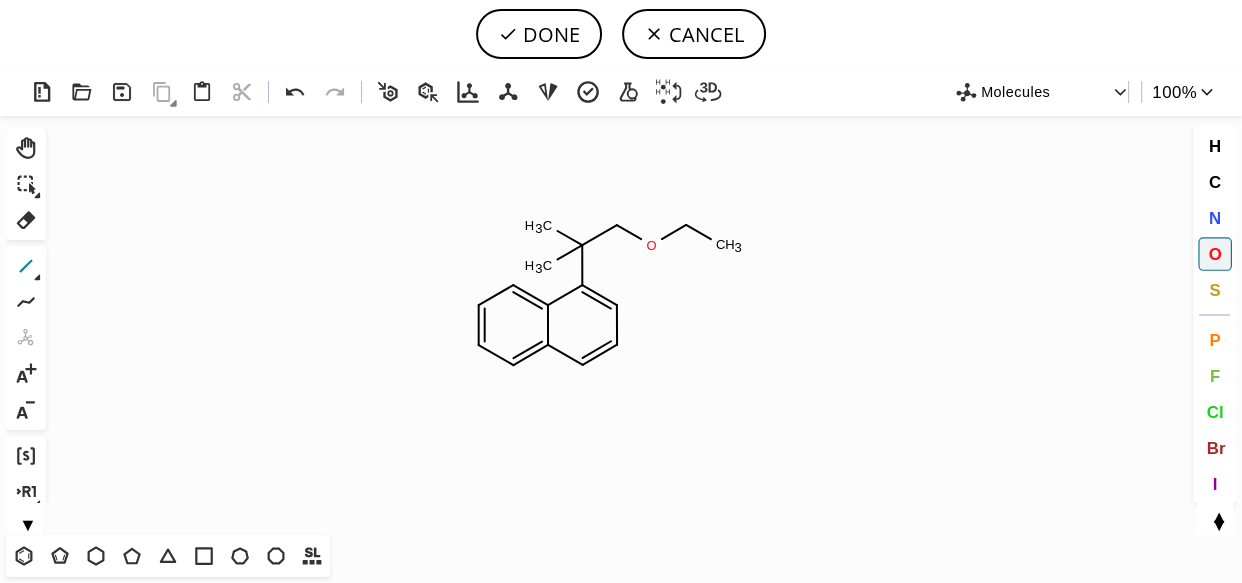 click 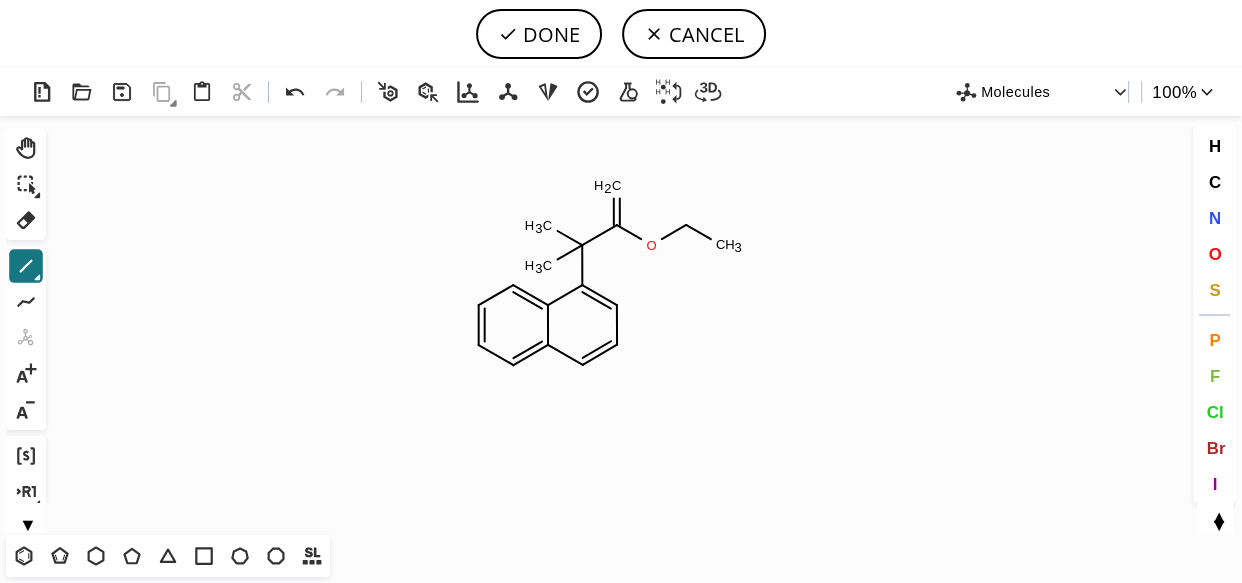 drag, startPoint x: 1202, startPoint y: 249, endPoint x: 1120, endPoint y: 241, distance: 82.38932 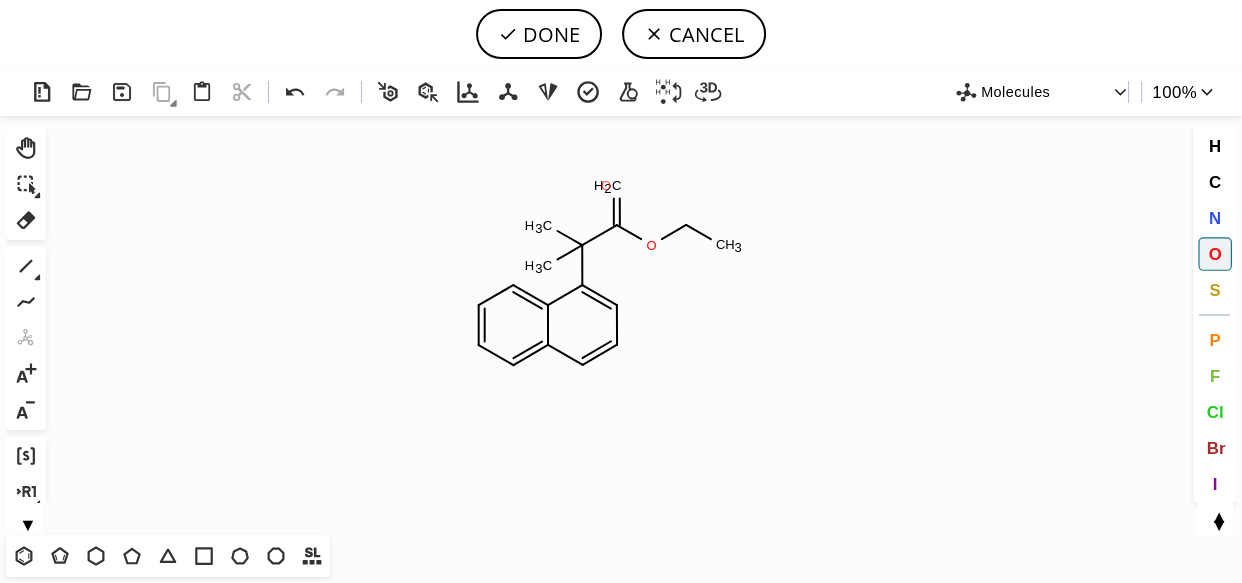 click on "O" 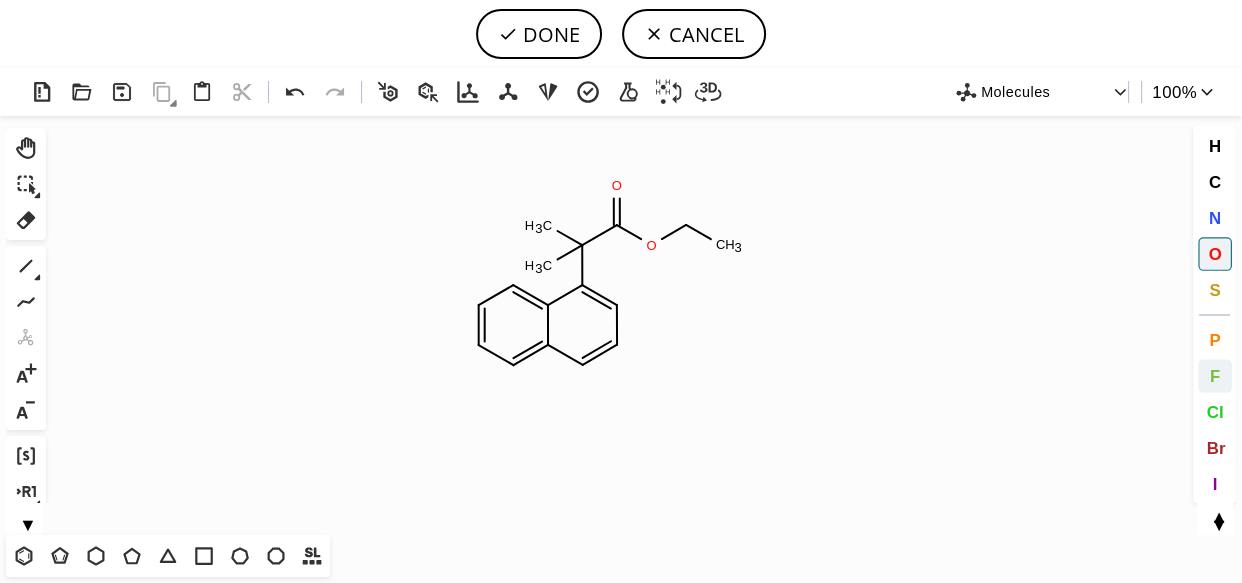 click on "F" at bounding box center [1215, 376] 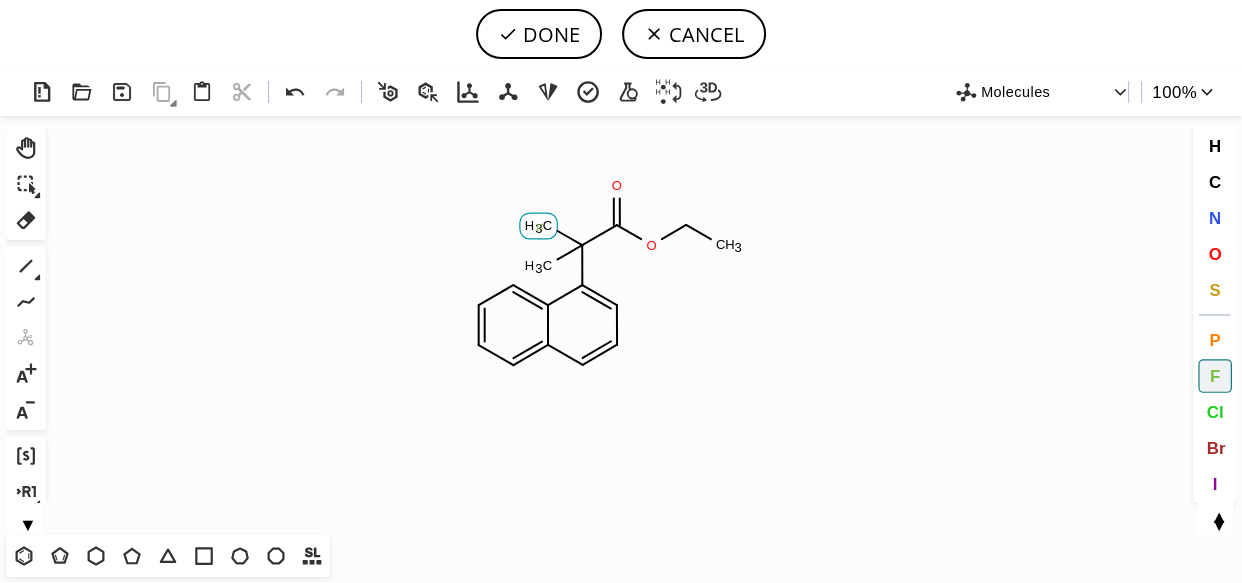 click on "F" 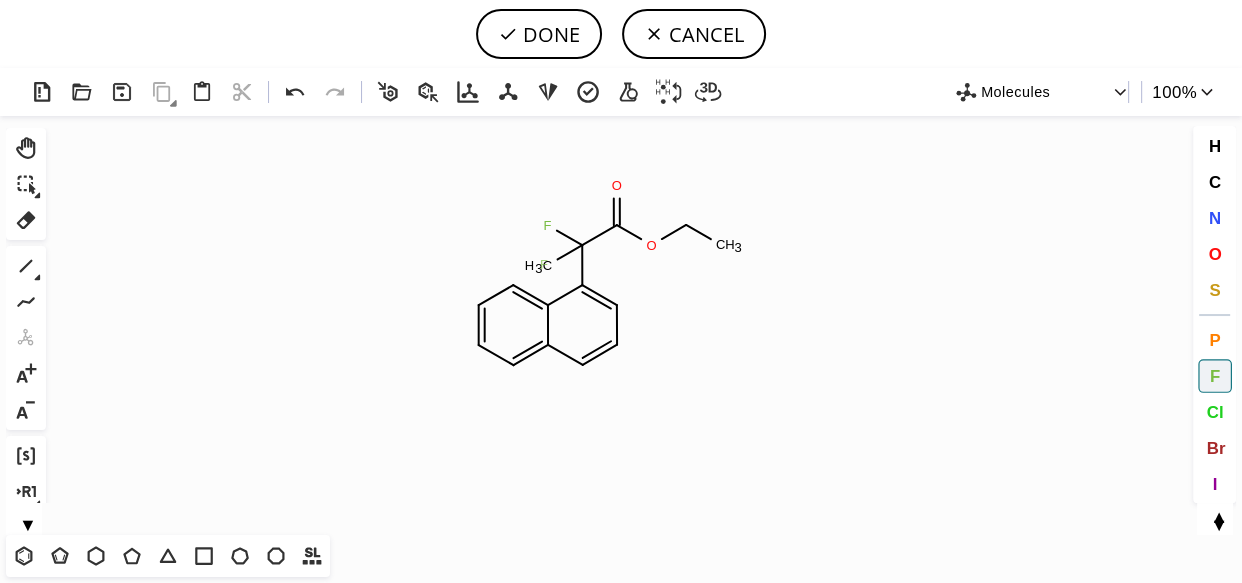 click on "F" 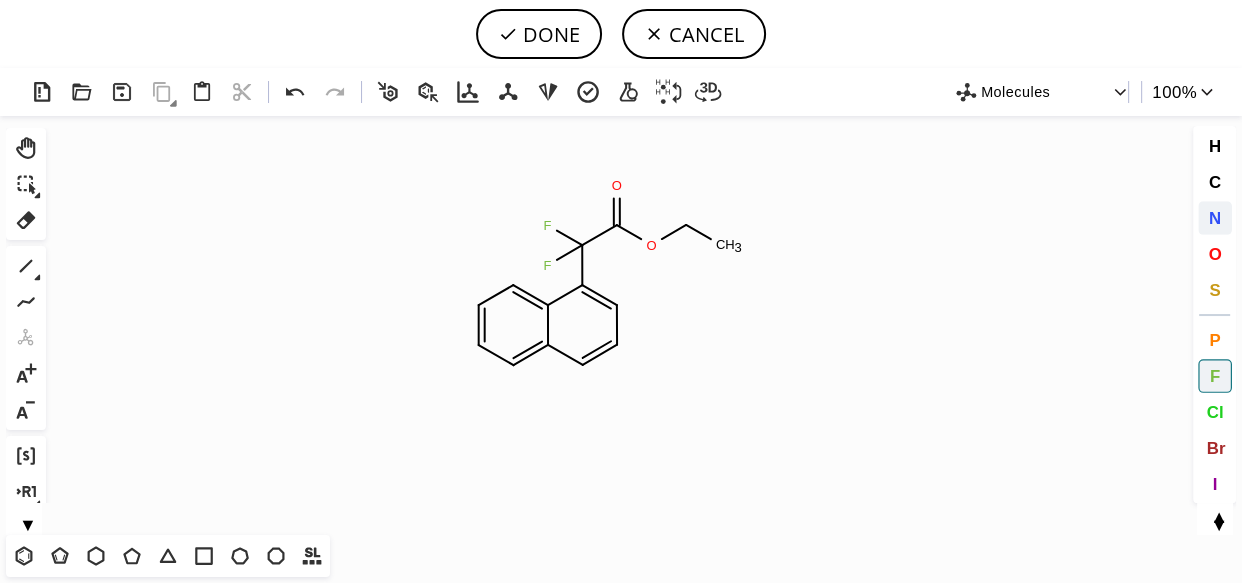 click on "N" at bounding box center [1215, 218] 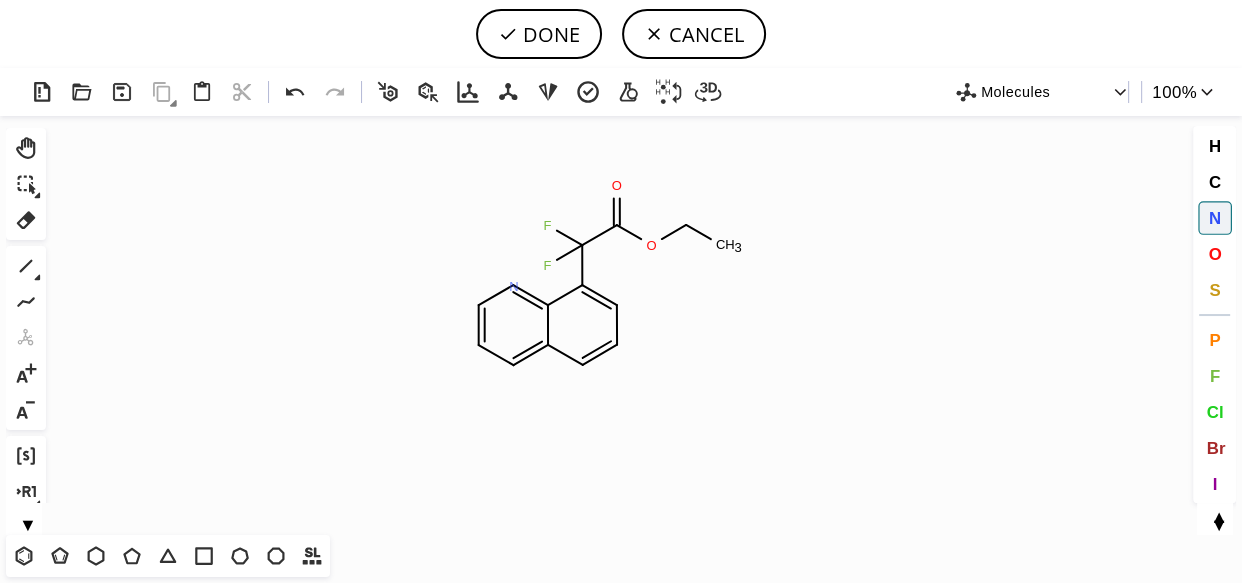 click on "N" 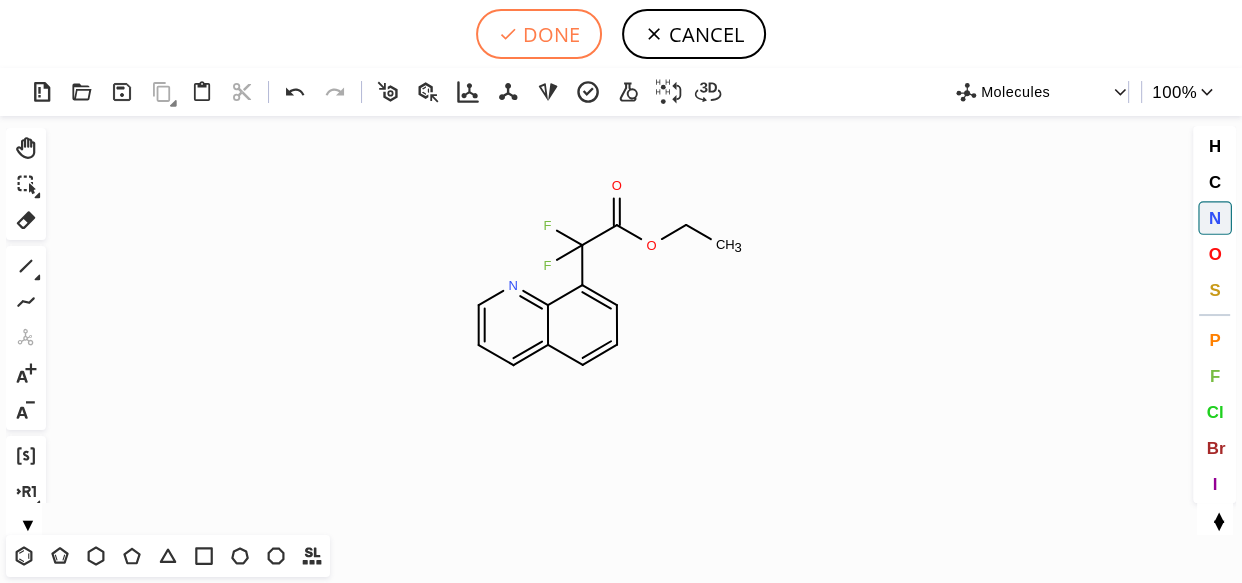 click on "DONE" at bounding box center (539, 34) 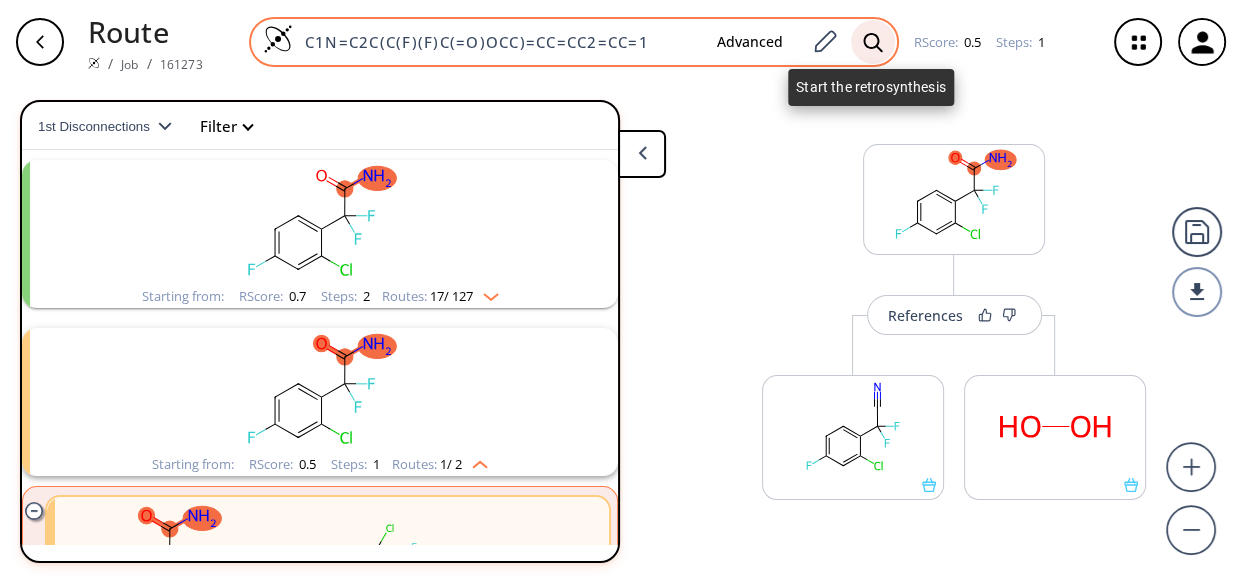 click at bounding box center (873, 42) 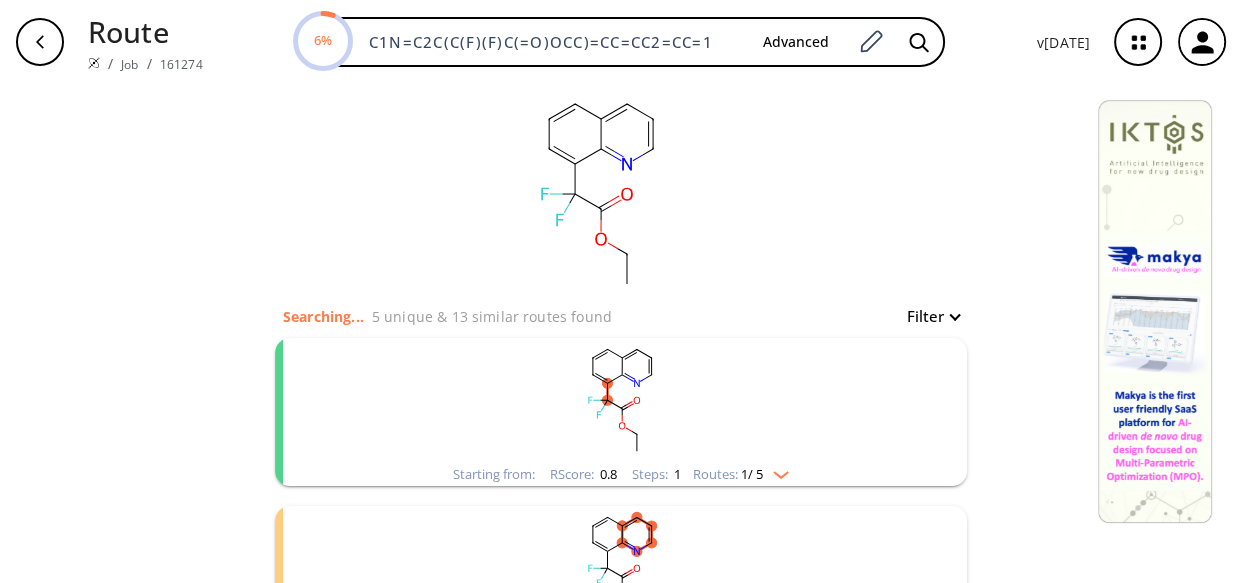 click 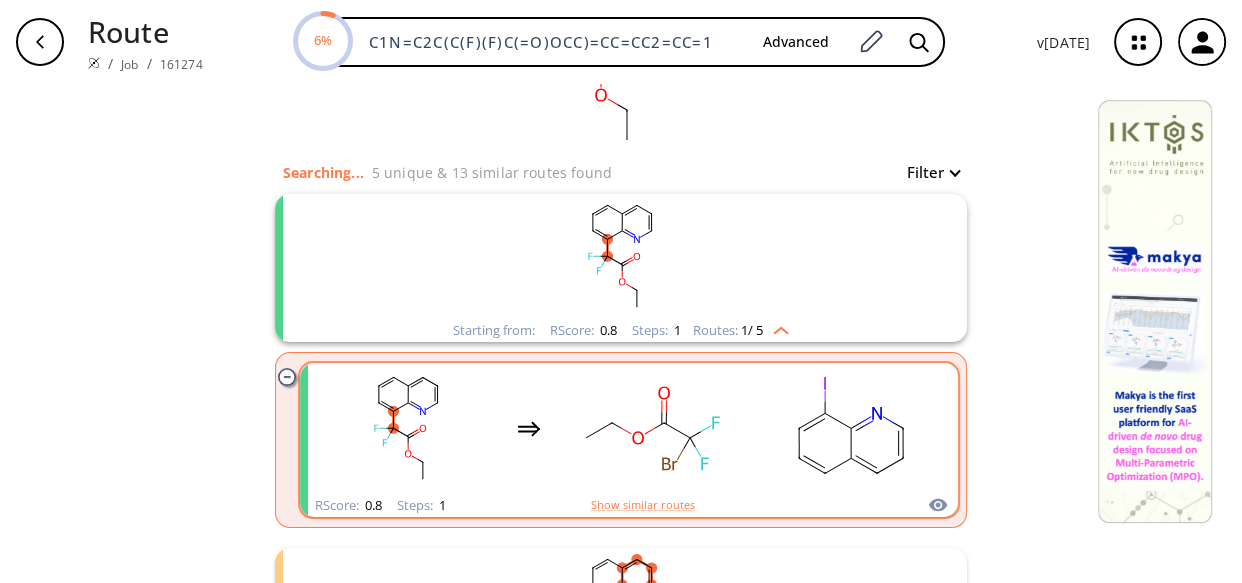 scroll, scrollTop: 151, scrollLeft: 0, axis: vertical 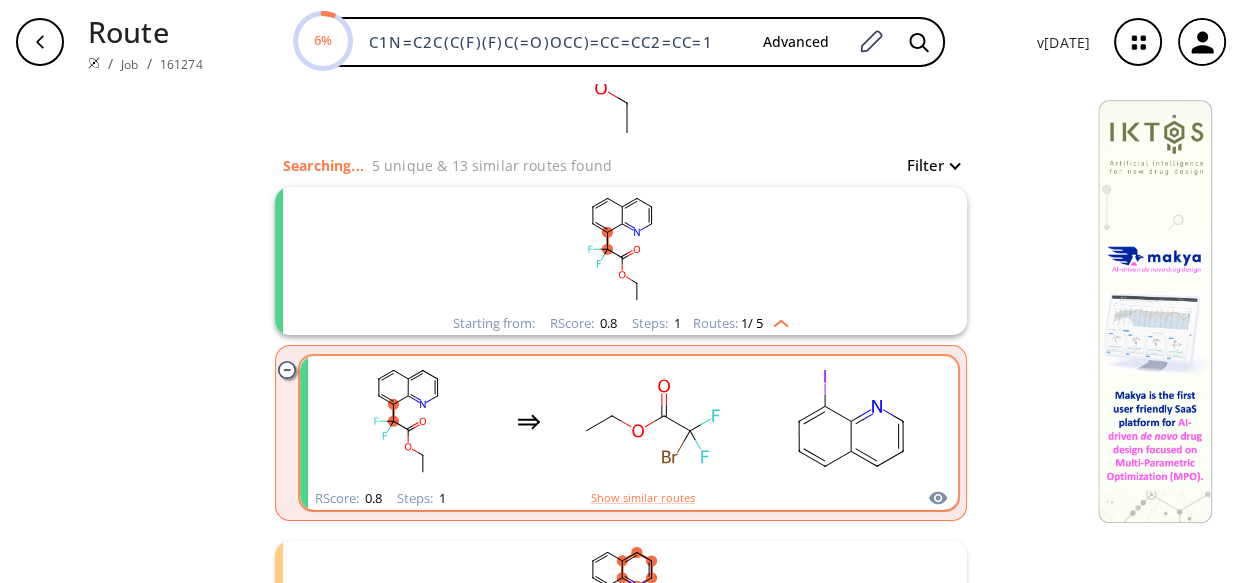 click 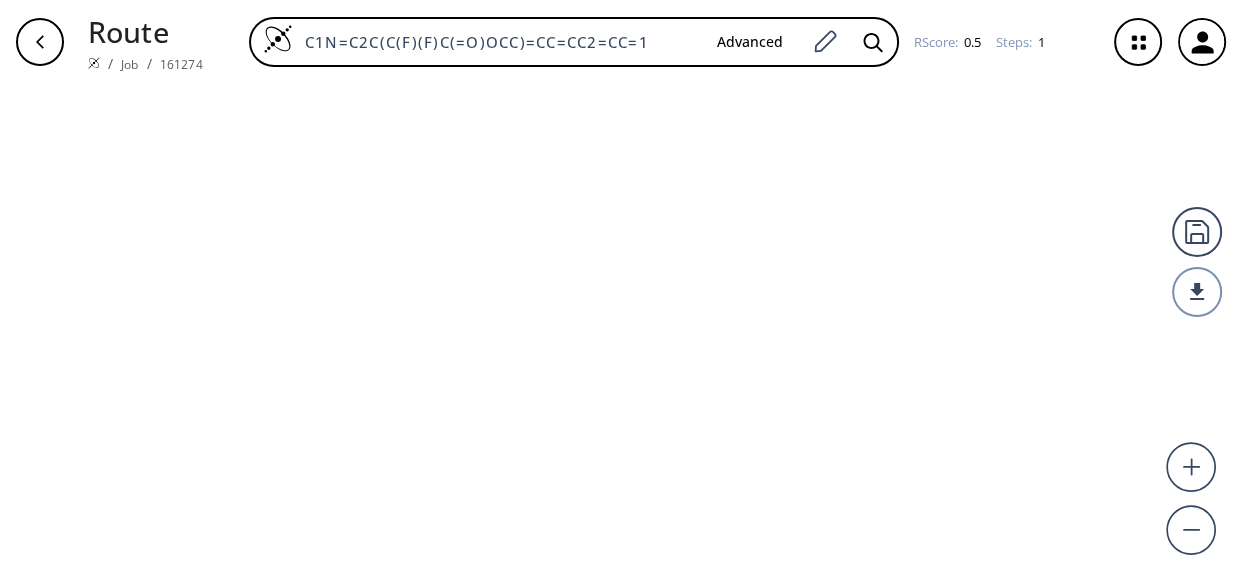 scroll, scrollTop: 0, scrollLeft: 0, axis: both 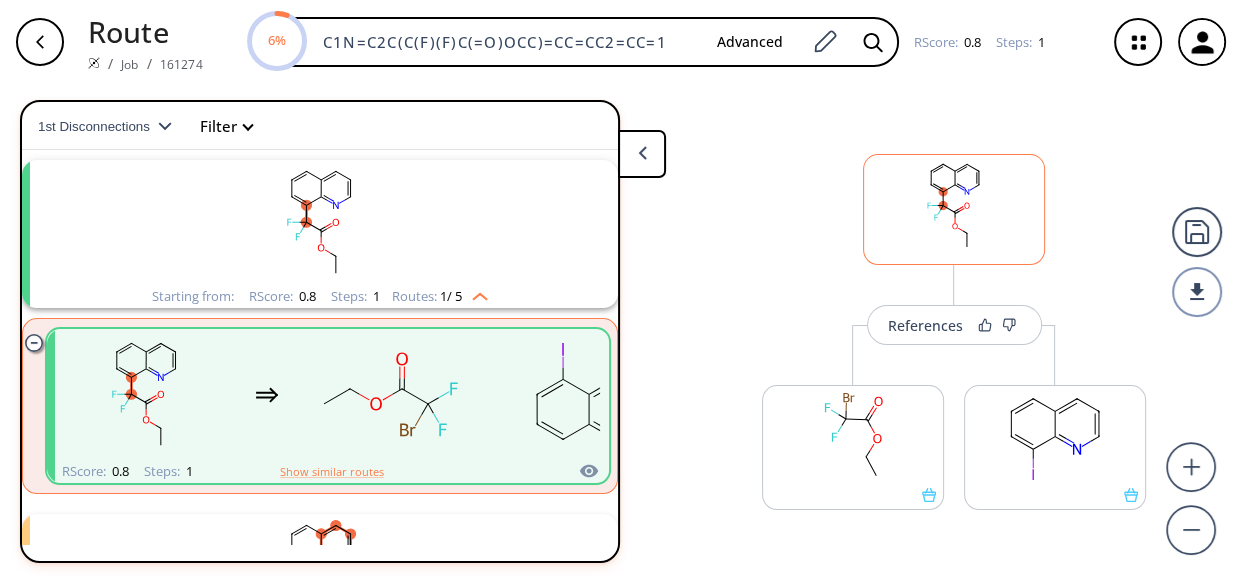click 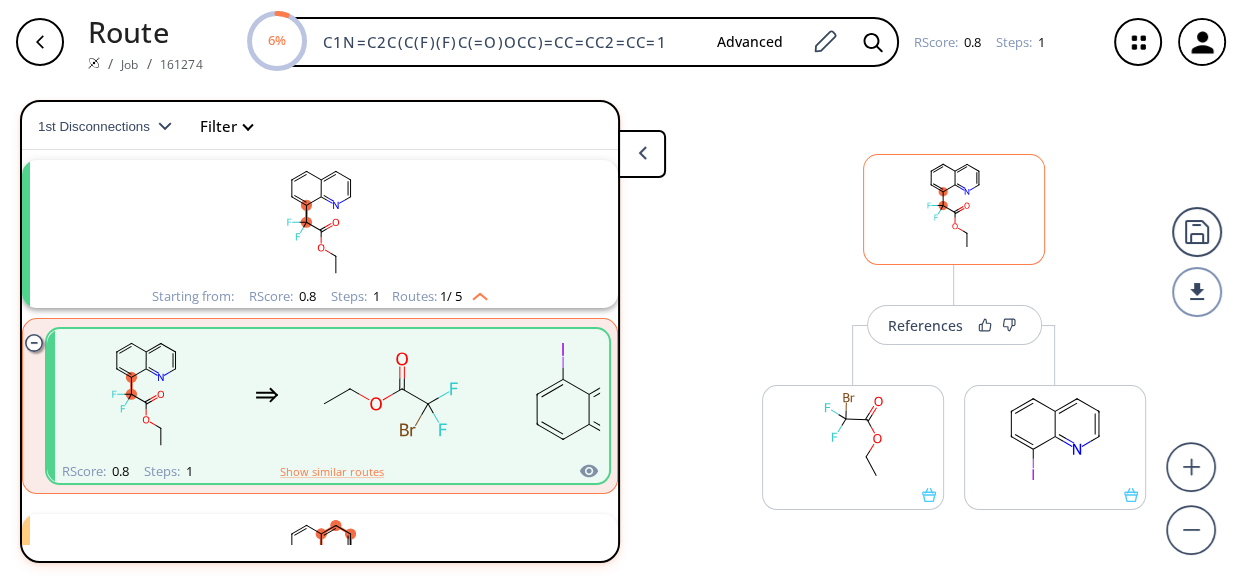 scroll, scrollTop: 0, scrollLeft: 0, axis: both 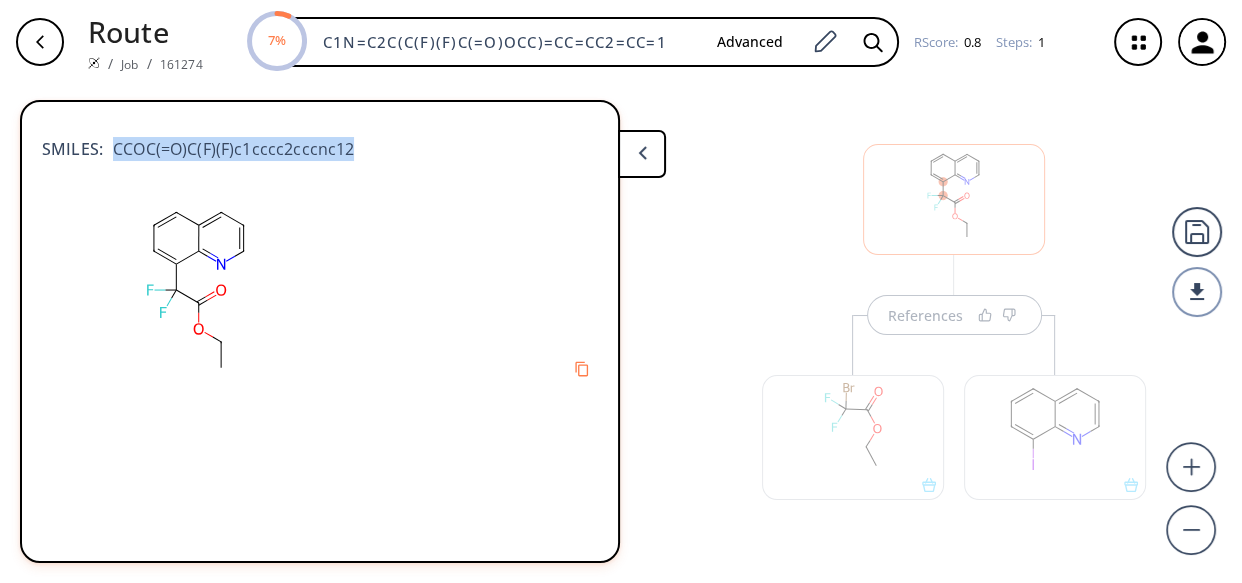 drag, startPoint x: 114, startPoint y: 150, endPoint x: 366, endPoint y: 153, distance: 252.01785 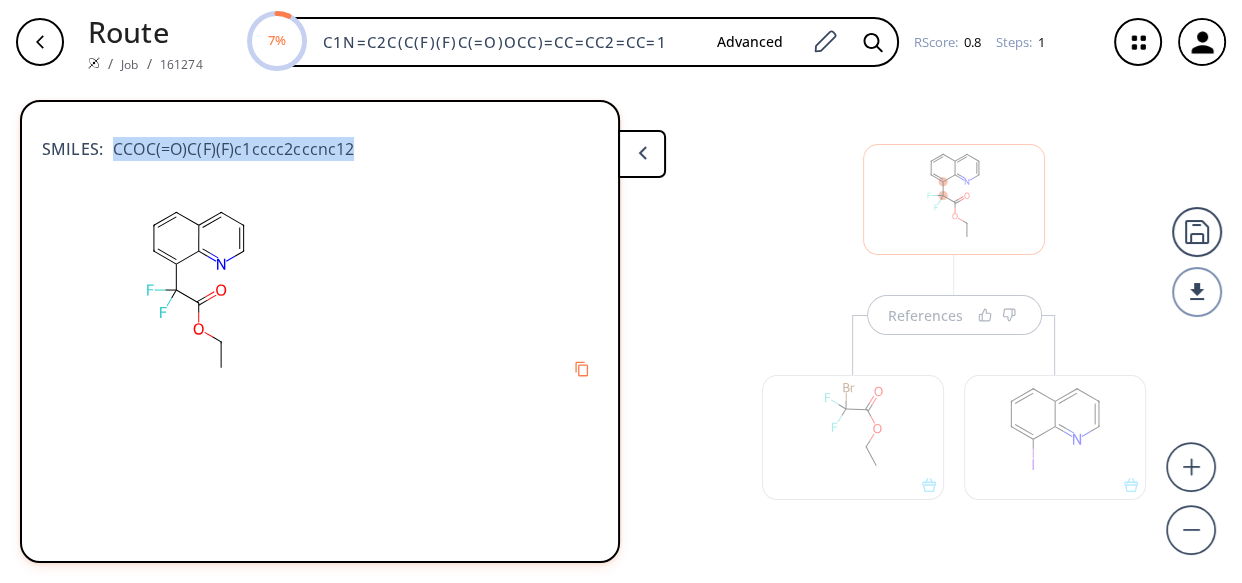 click on "SMILES: CCOC(=O)C(F)(F)c1cccc2cccnc12" at bounding box center [320, 139] 